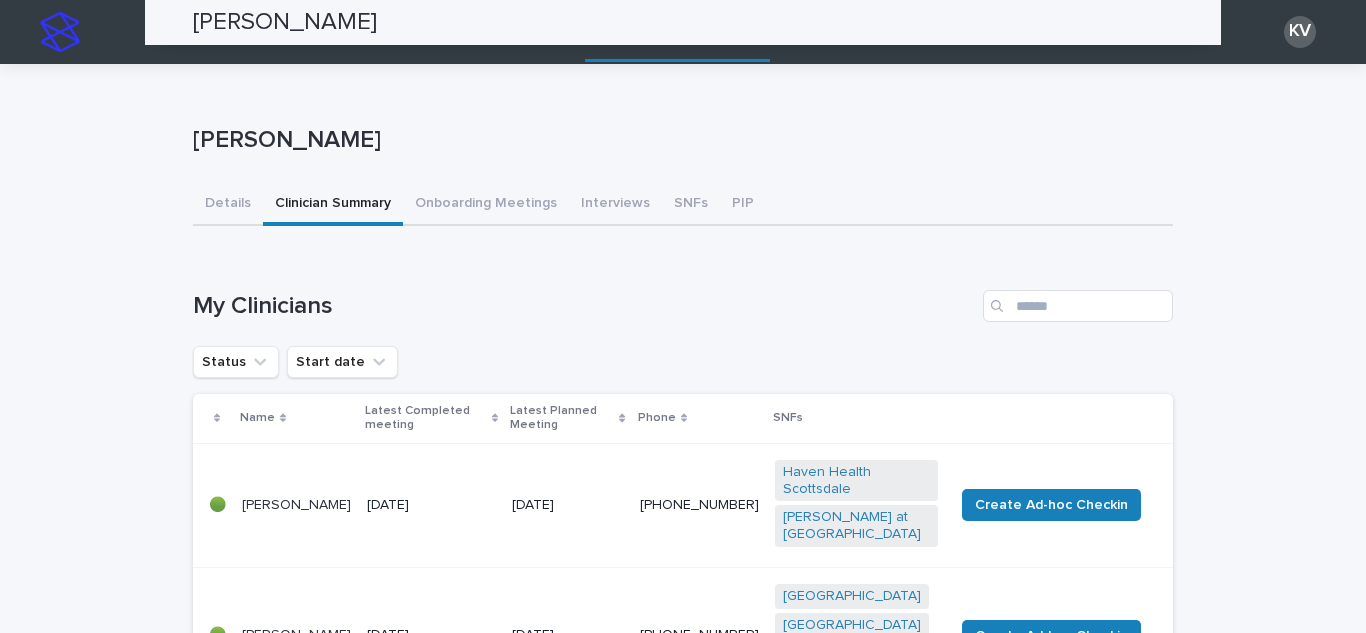 scroll, scrollTop: 0, scrollLeft: 0, axis: both 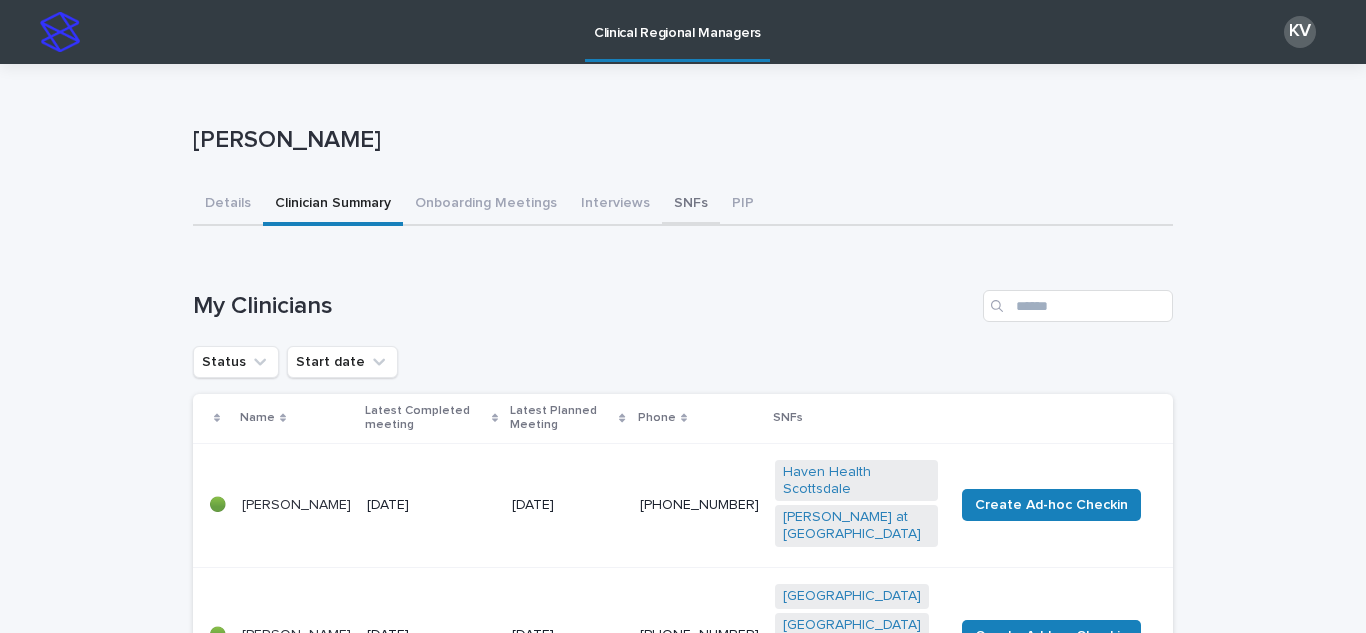 click on "SNFs" at bounding box center (691, 205) 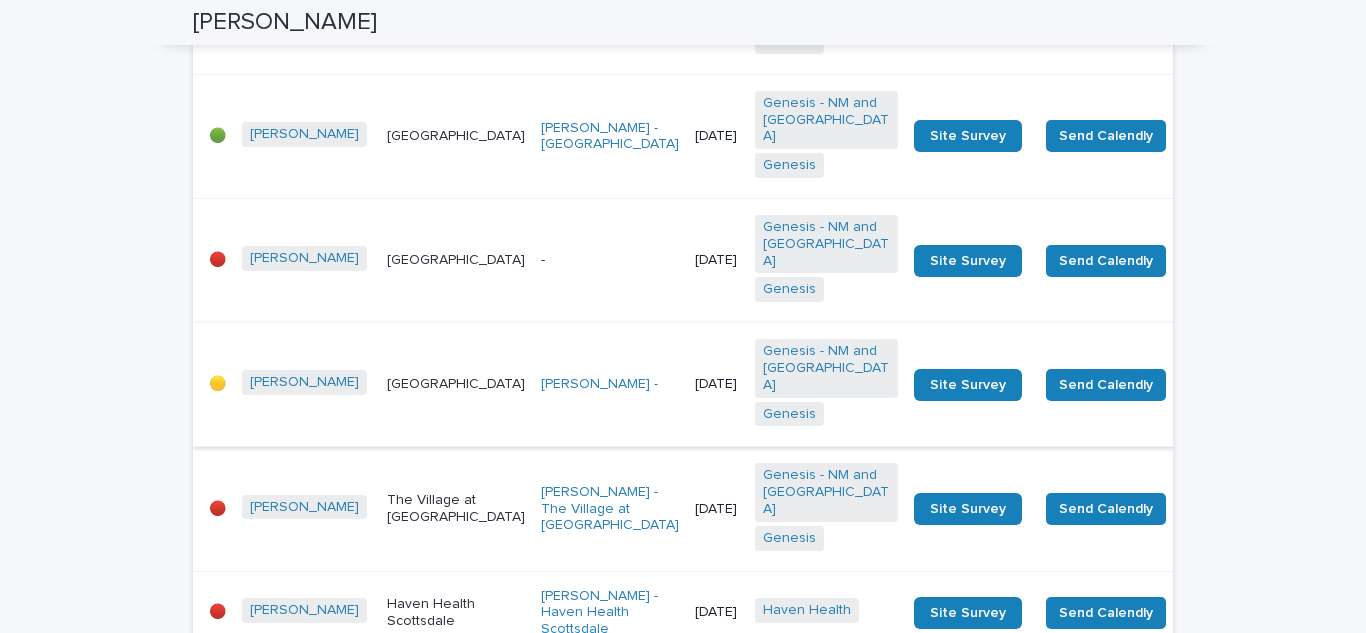 scroll, scrollTop: 542, scrollLeft: 0, axis: vertical 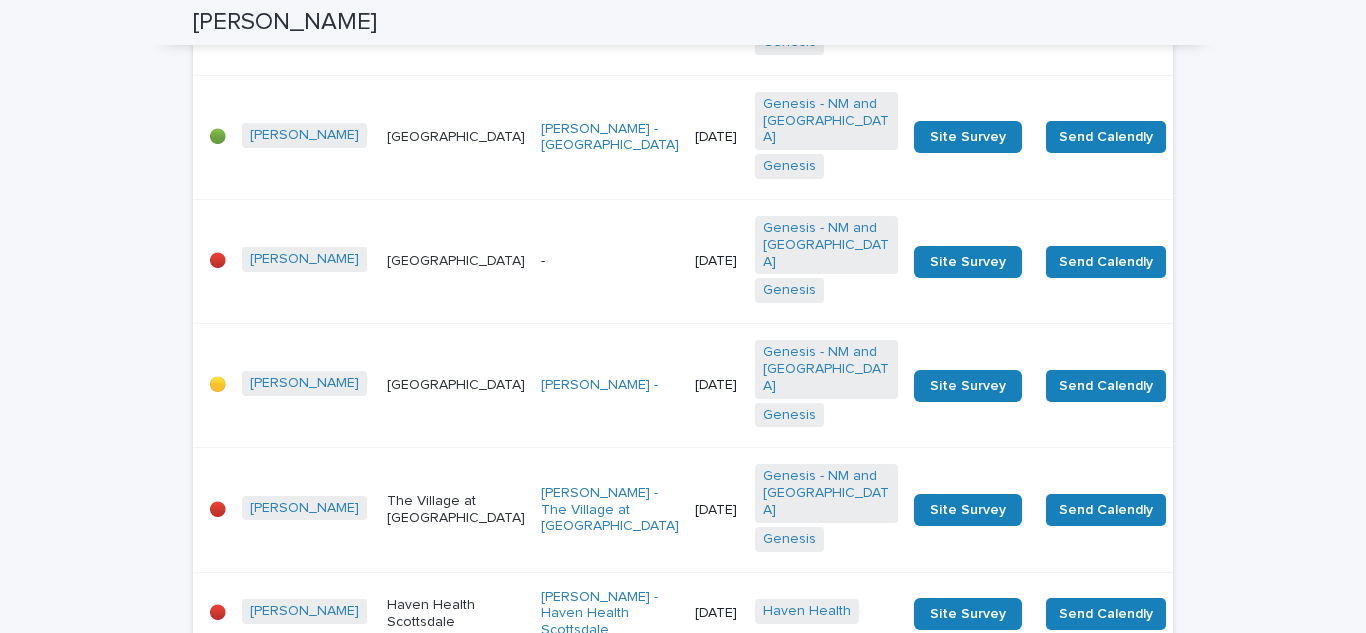 click on "-" at bounding box center (610, 261) 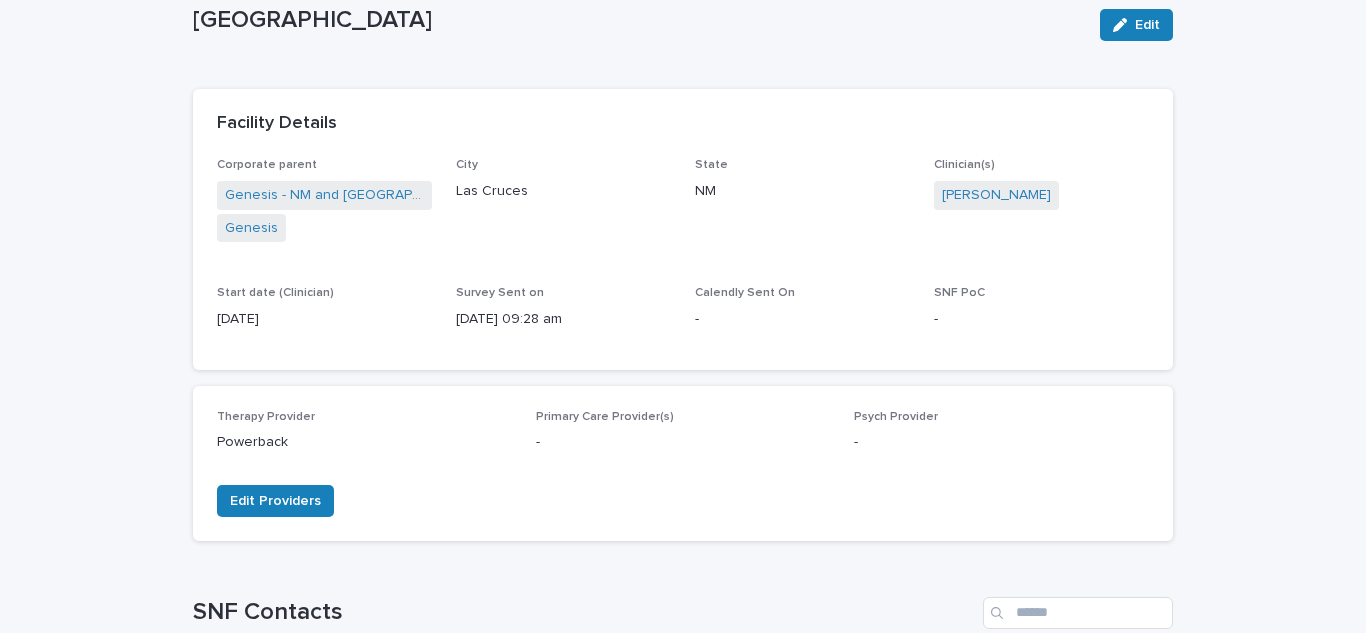 scroll, scrollTop: 122, scrollLeft: 0, axis: vertical 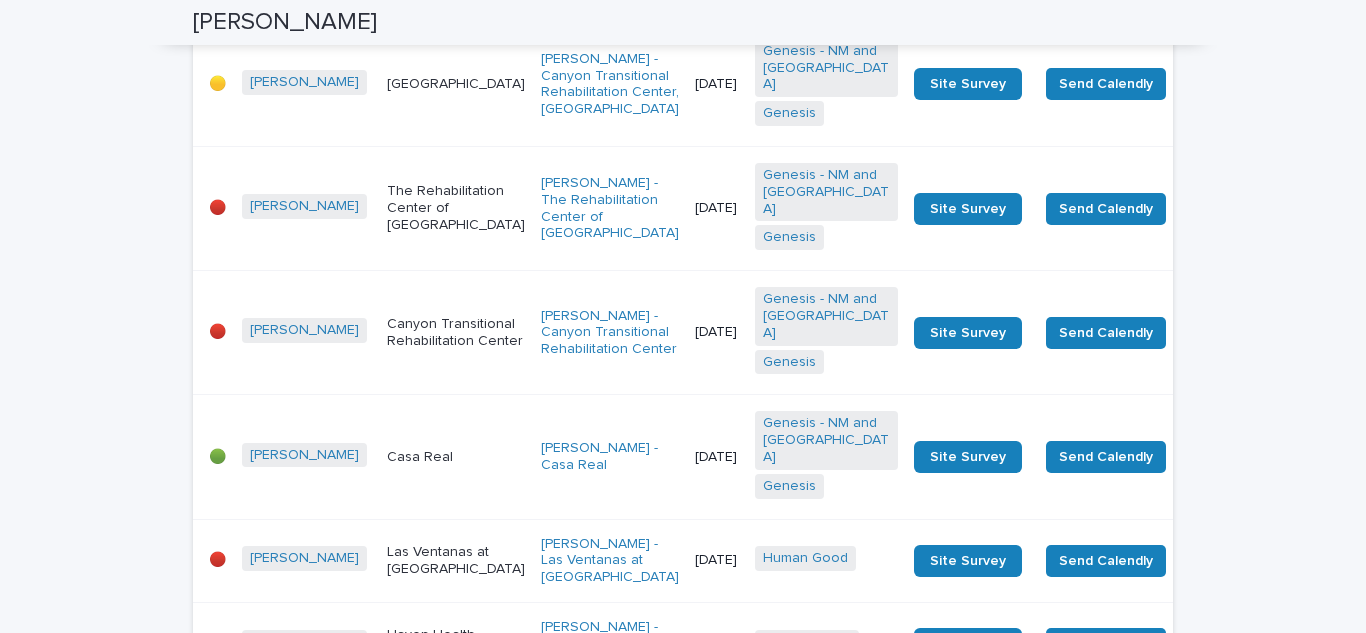 drag, startPoint x: 624, startPoint y: 1, endPoint x: 482, endPoint y: 34, distance: 145.78409 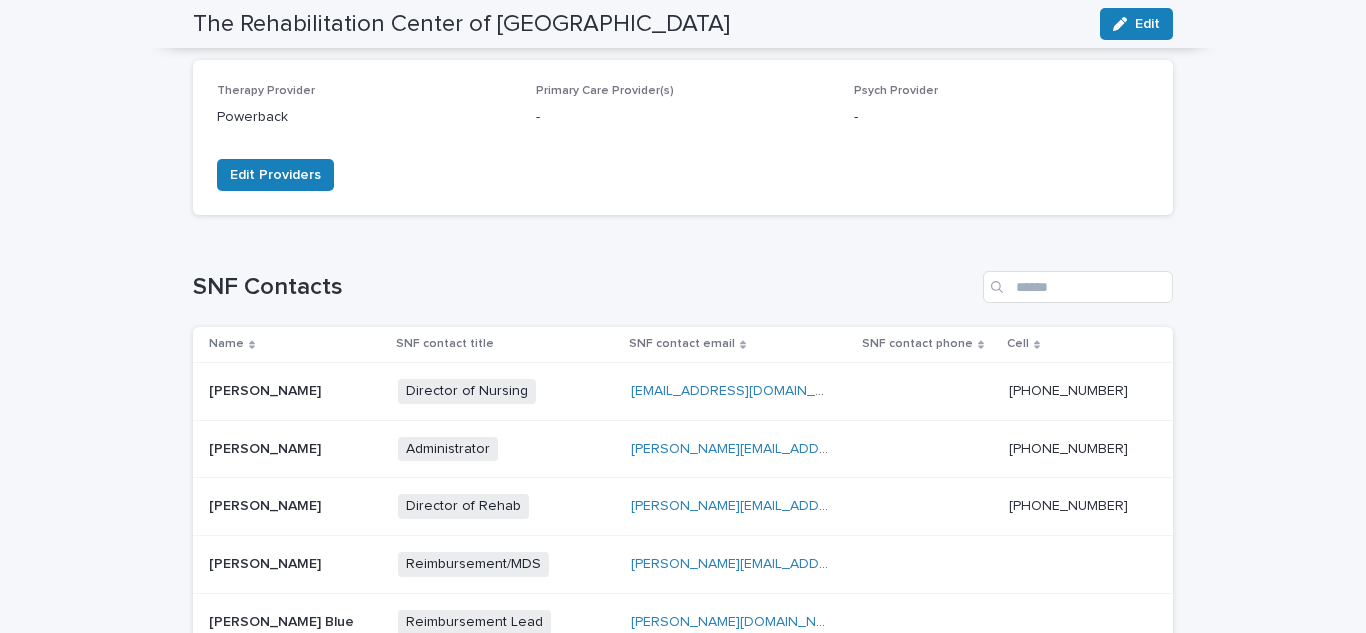 scroll, scrollTop: 497, scrollLeft: 0, axis: vertical 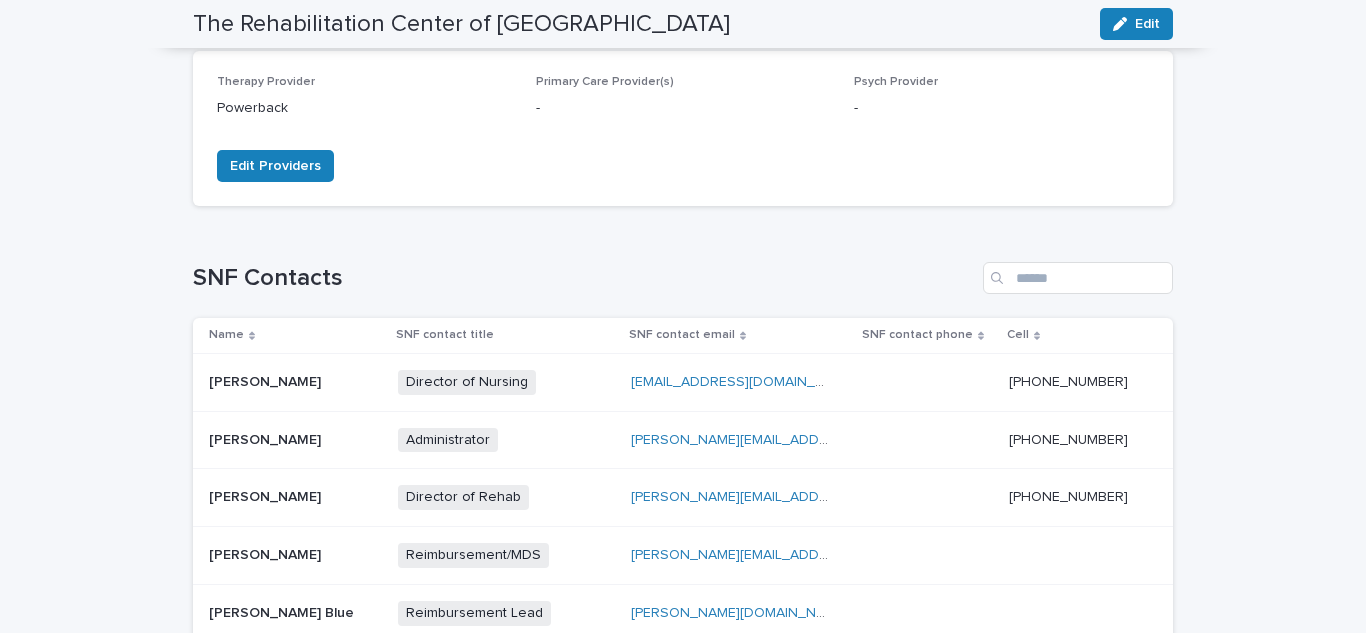 click at bounding box center (928, 382) 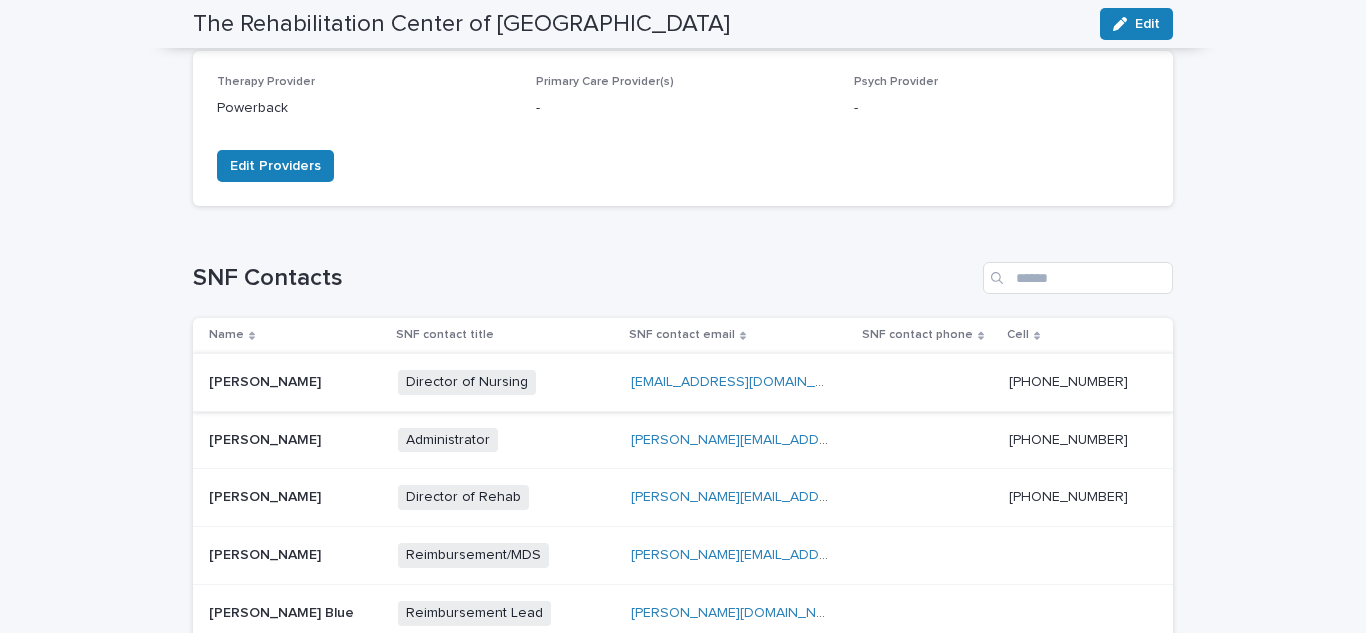 scroll, scrollTop: 0, scrollLeft: 0, axis: both 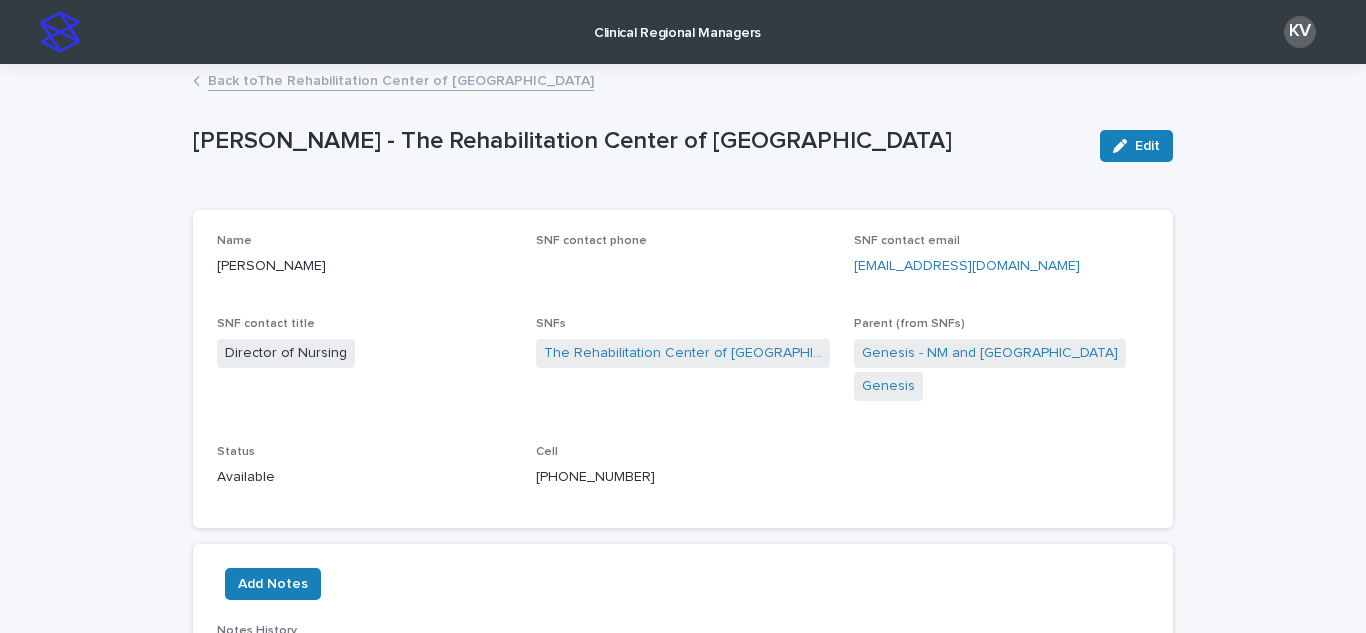 drag, startPoint x: 1054, startPoint y: 265, endPoint x: 844, endPoint y: 272, distance: 210.11664 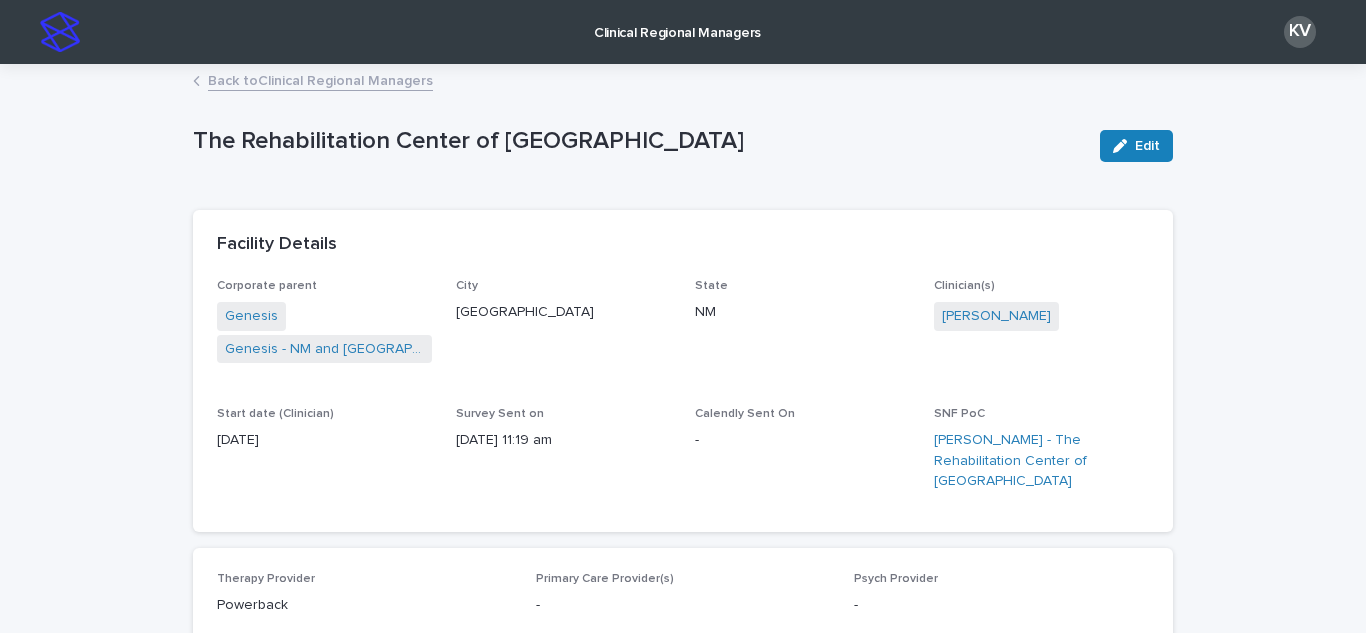 click on "Back to  Clinical Regional Managers" at bounding box center [320, 79] 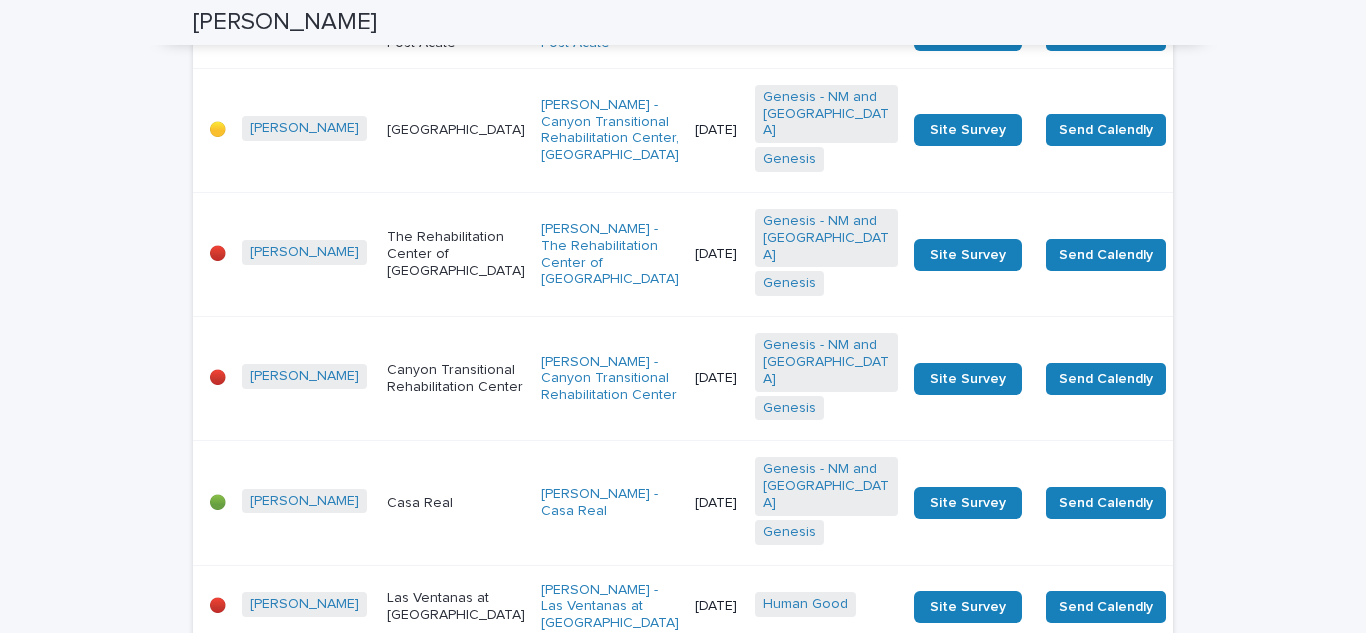 scroll, scrollTop: 1288, scrollLeft: 0, axis: vertical 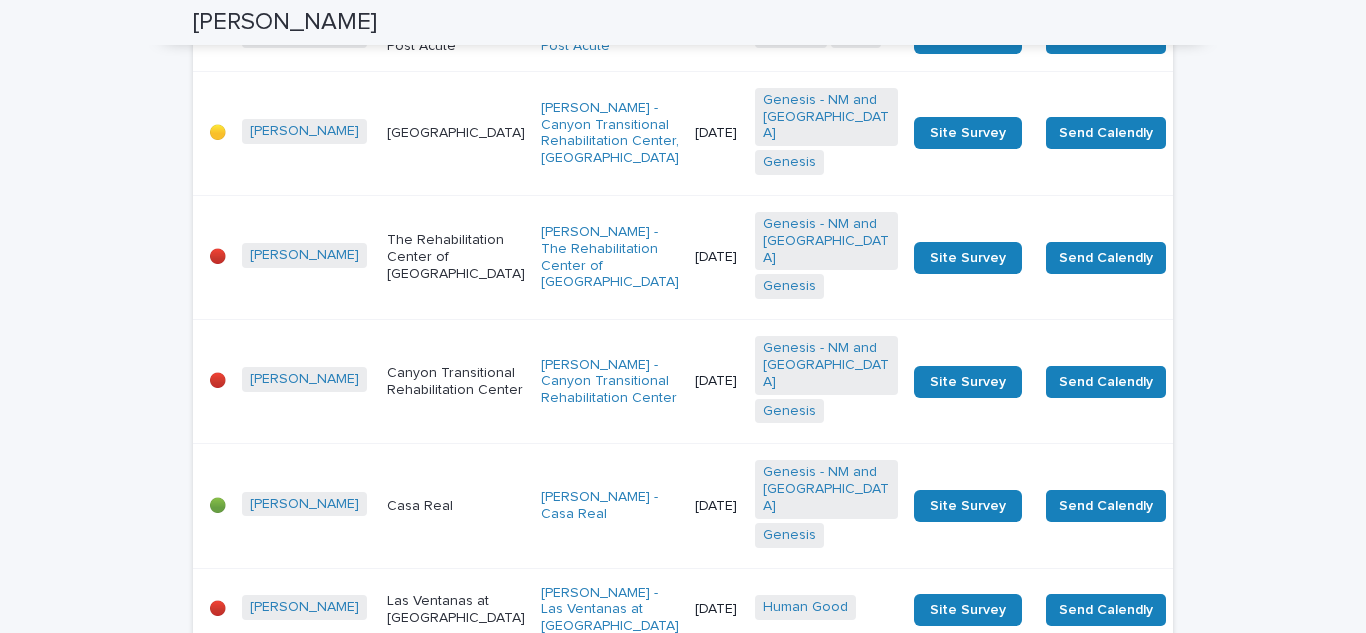 click on "Canyon Transitional Rehabilitation Center" at bounding box center (456, 380) 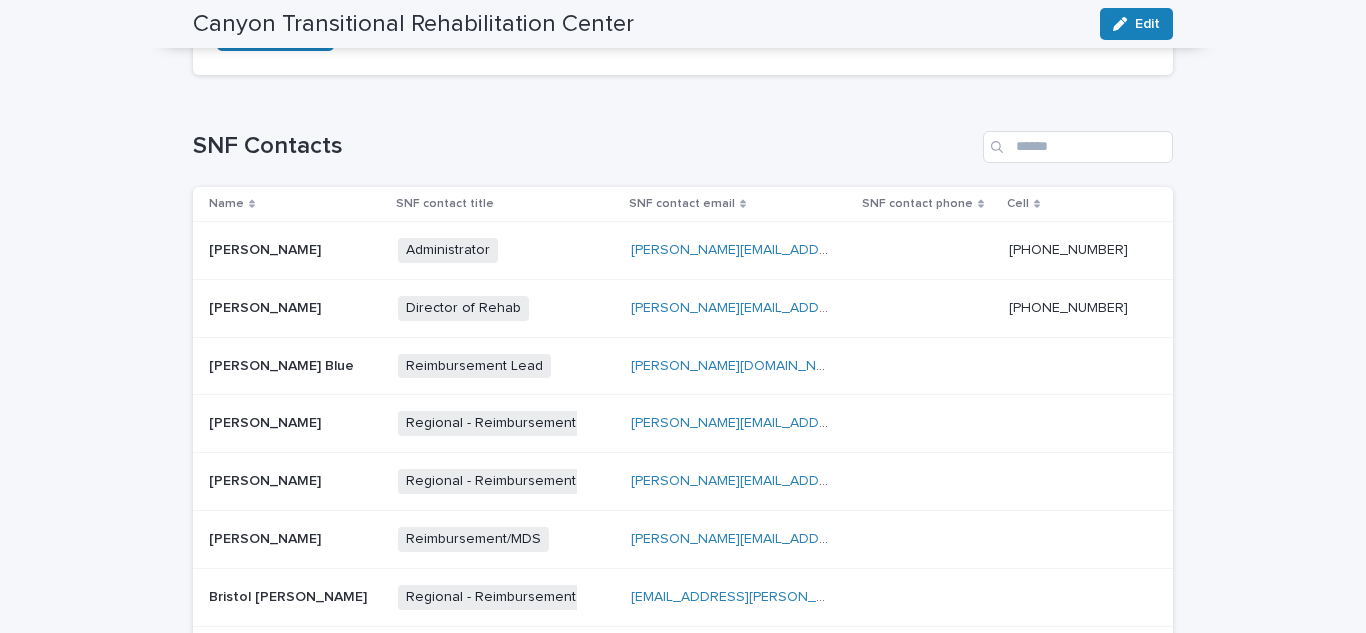scroll, scrollTop: 644, scrollLeft: 0, axis: vertical 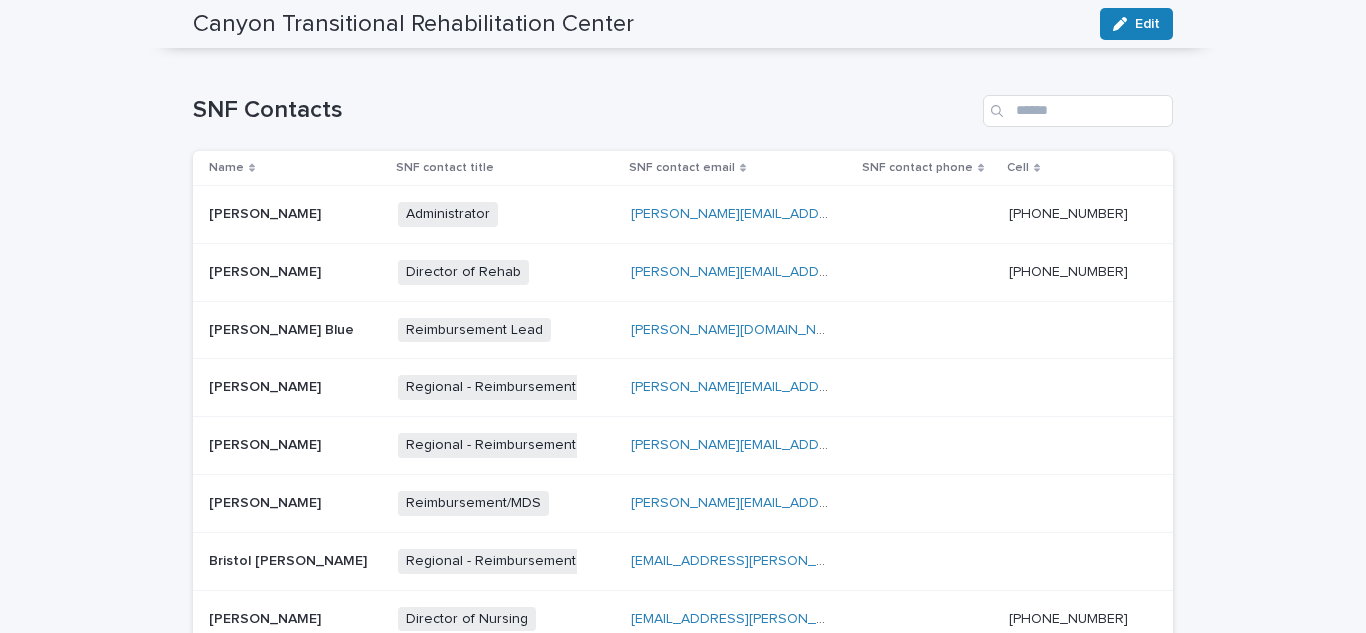 click on "Director of Rehab + 0" at bounding box center (498, 272) 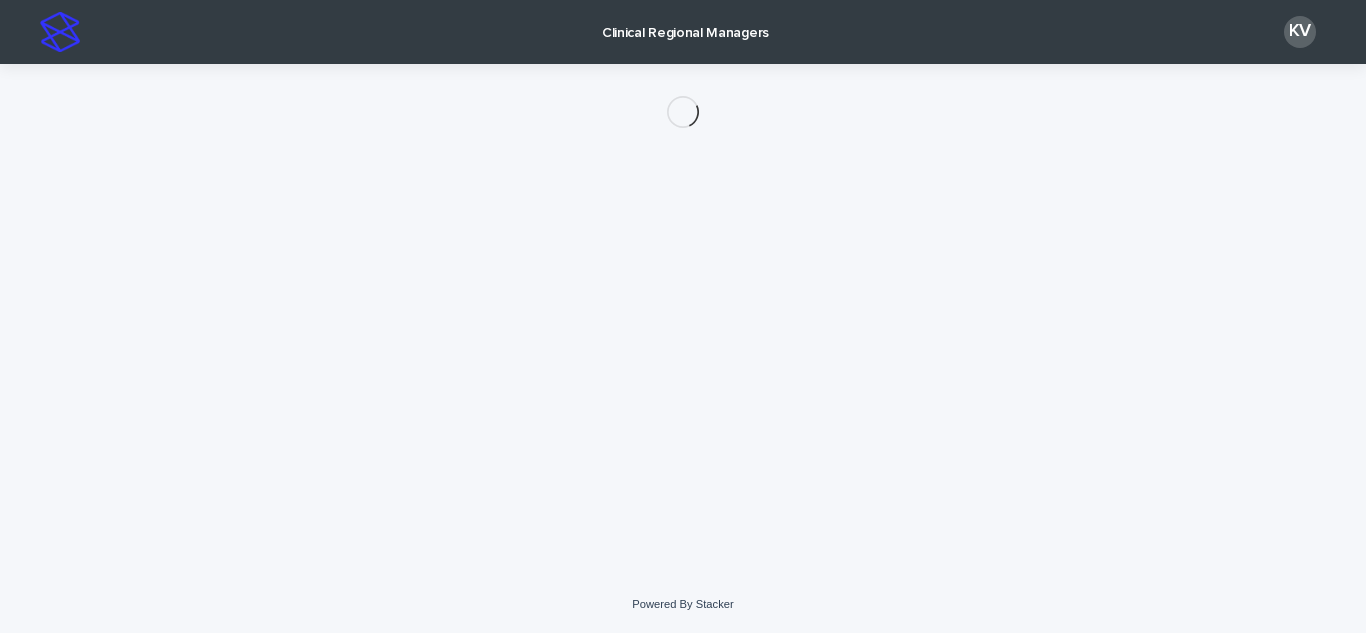 scroll, scrollTop: 0, scrollLeft: 0, axis: both 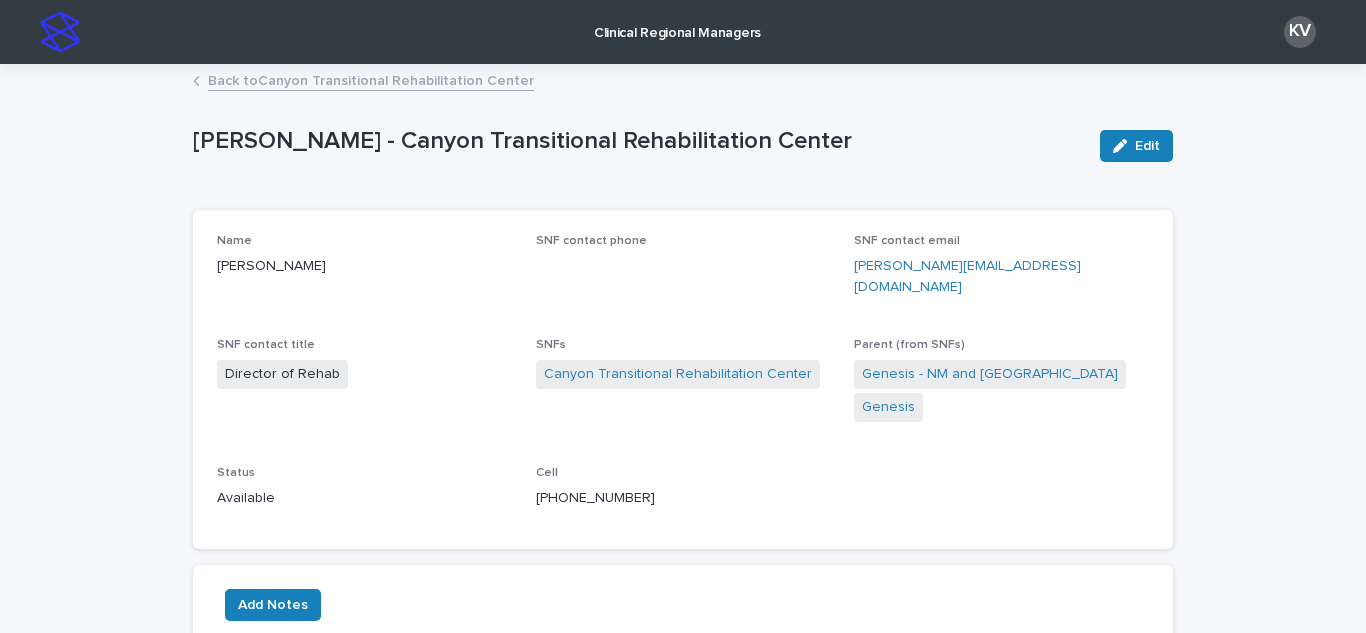 click on "Name [PERSON_NAME] SNF contact phone SNF contact email [PERSON_NAME][EMAIL_ADDRESS][DOMAIN_NAME] SNF contact title Director of Rehab SNFs Canyon Transitional Rehabilitation Center   Parent (from SNFs) Genesis - NM and WA   Genesis   Status Available Cell [PHONE_NUMBER]" at bounding box center [683, 379] 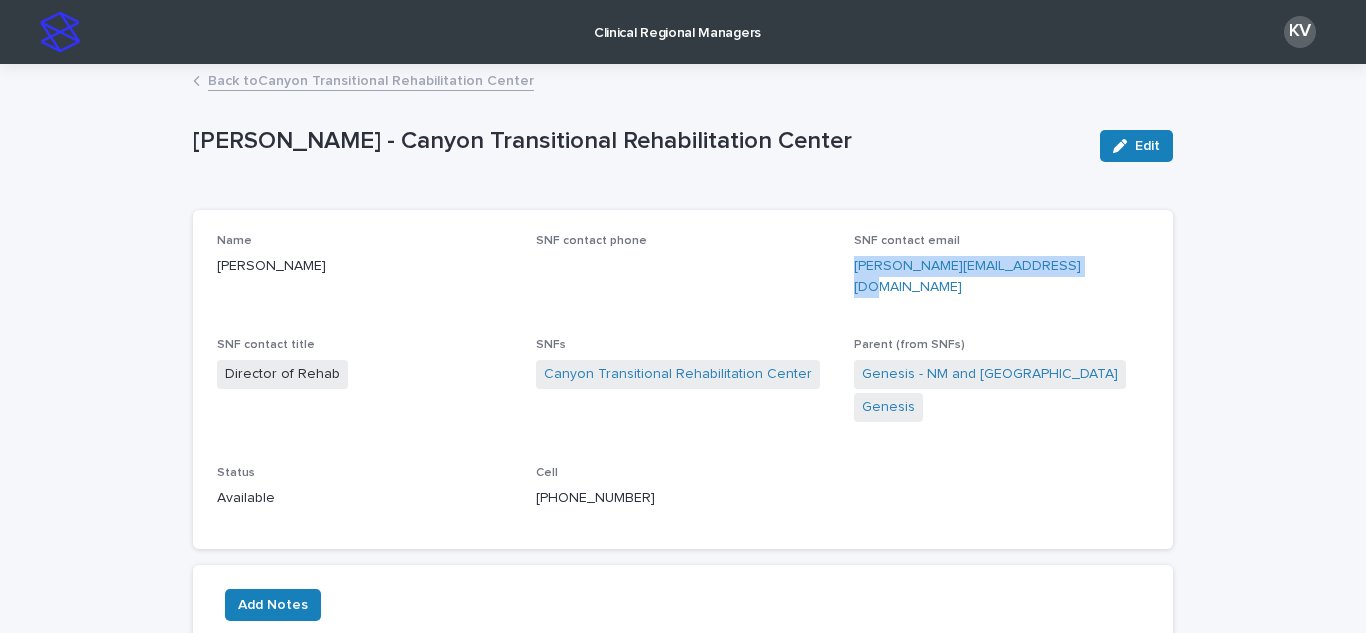 drag, startPoint x: 841, startPoint y: 269, endPoint x: 1074, endPoint y: 286, distance: 233.61935 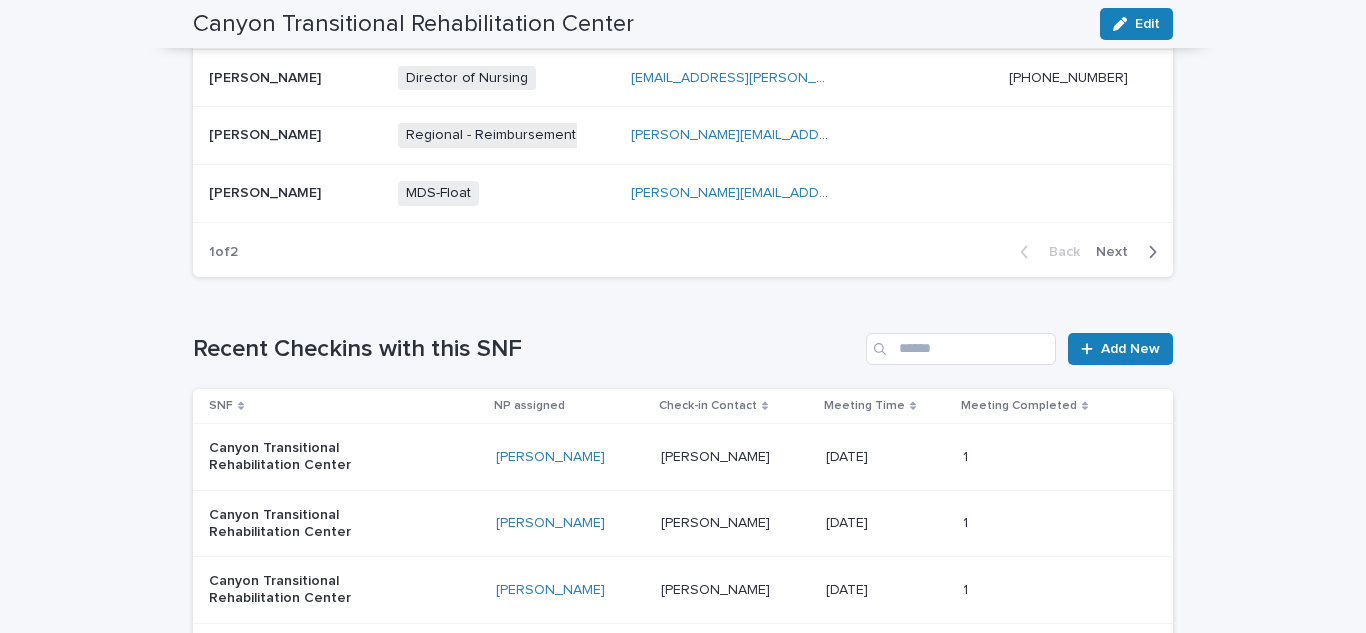 scroll, scrollTop: 1176, scrollLeft: 0, axis: vertical 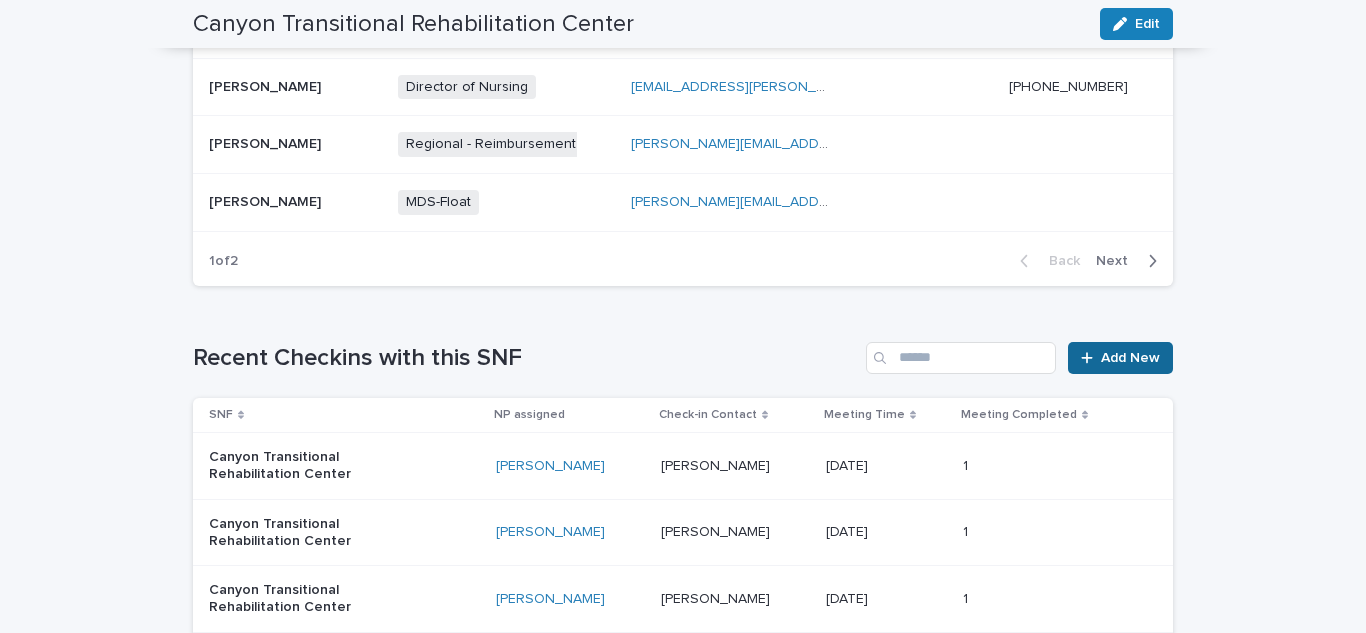 click on "Add New" at bounding box center (1130, 358) 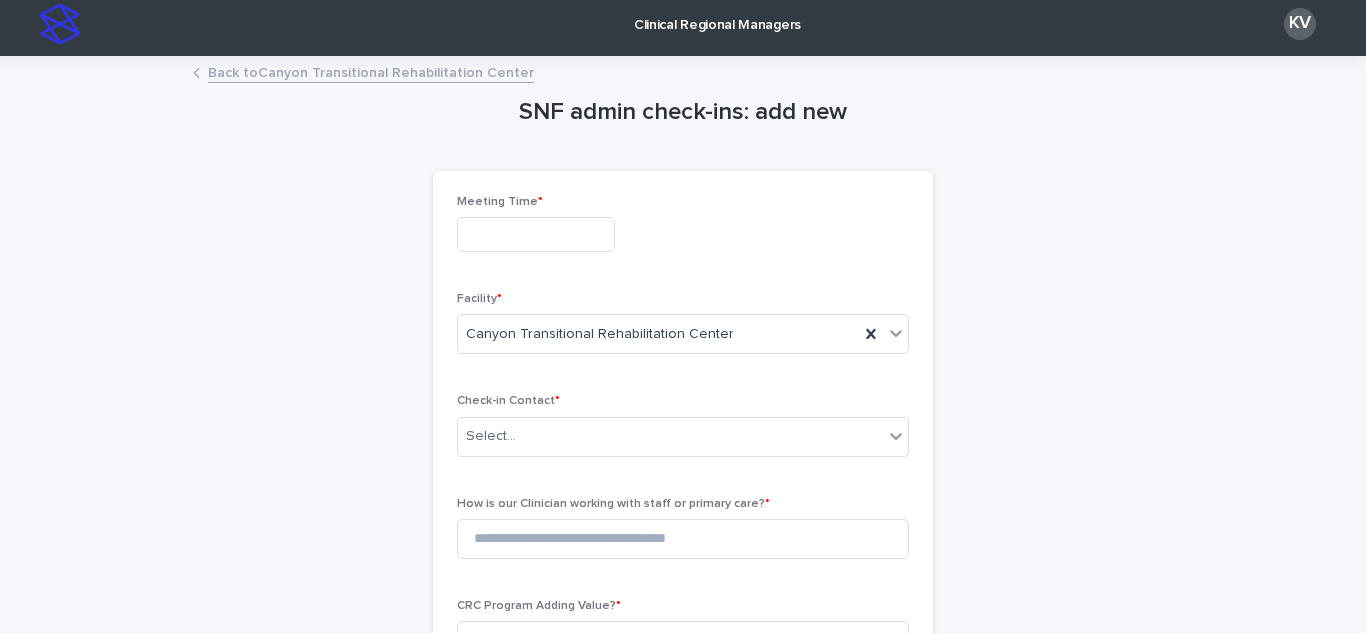 scroll, scrollTop: 0, scrollLeft: 0, axis: both 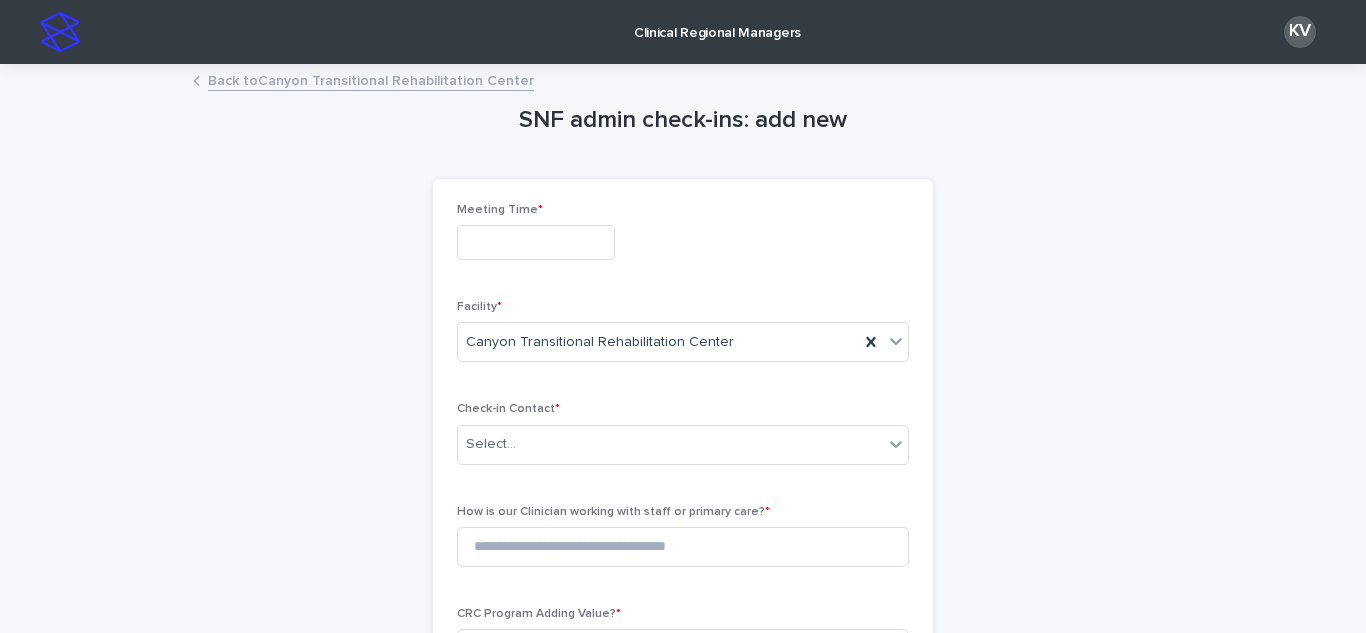 drag, startPoint x: 532, startPoint y: 263, endPoint x: 534, endPoint y: 252, distance: 11.18034 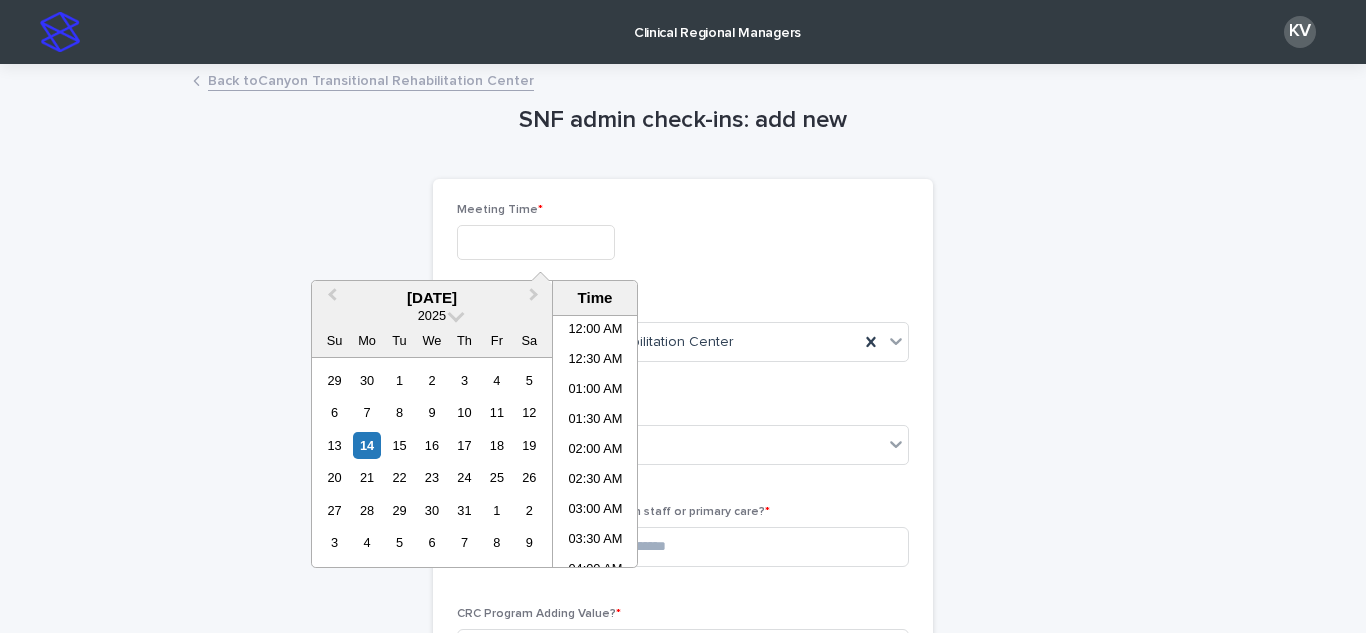 click at bounding box center (536, 242) 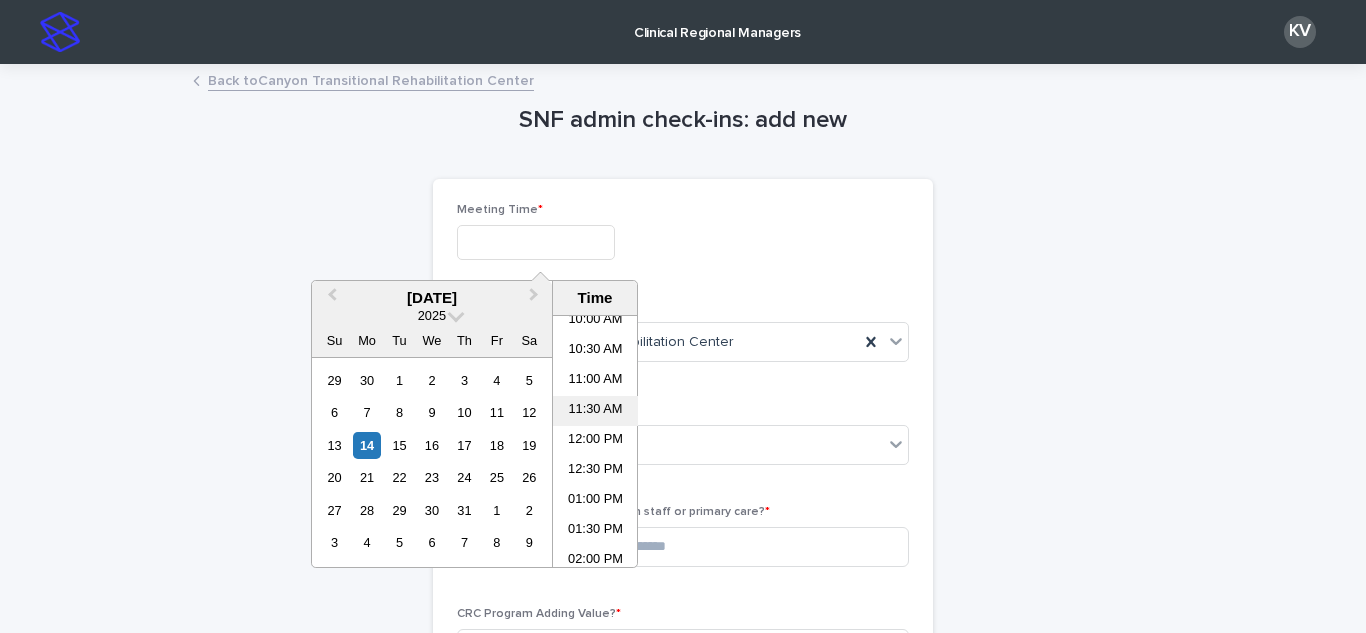 click on "11:30 AM" at bounding box center (595, 411) 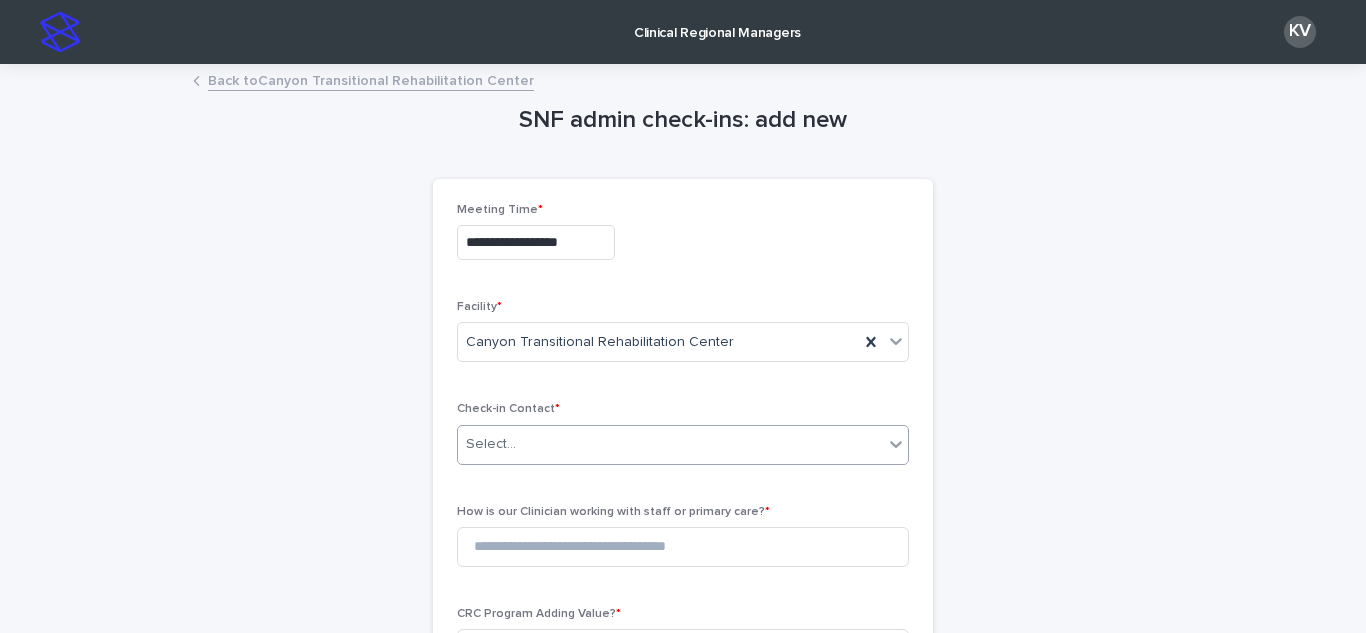 click on "Select..." at bounding box center (670, 444) 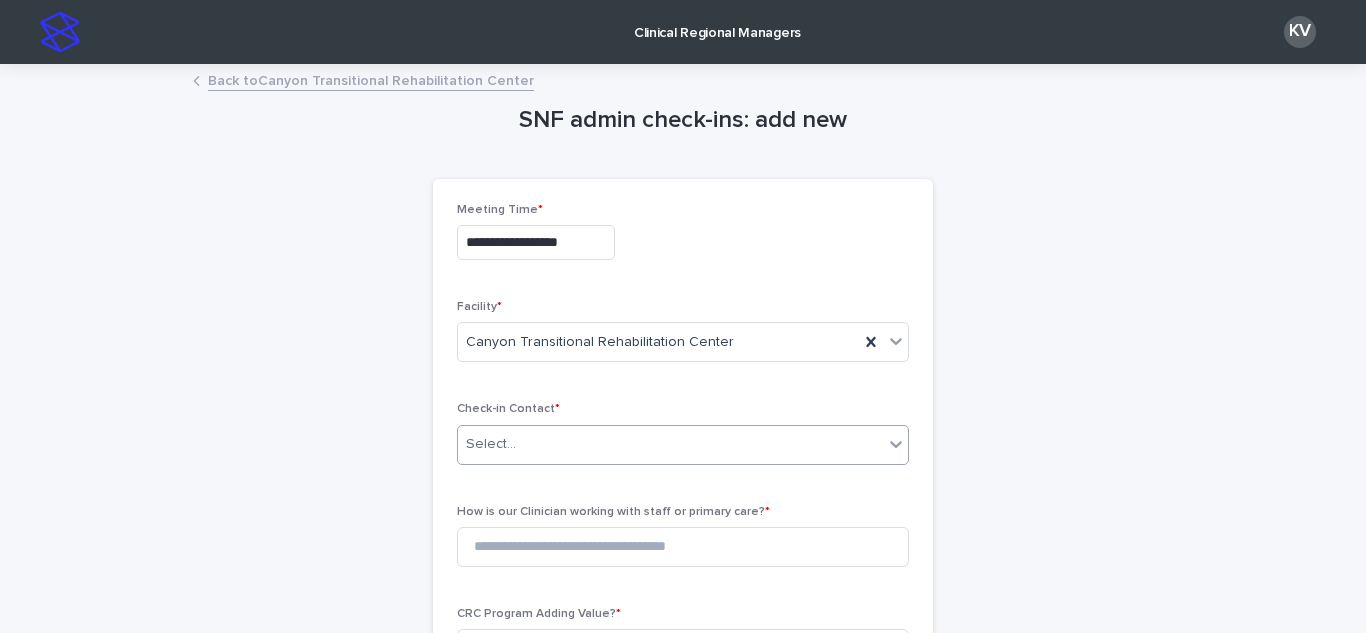 click on "Select..." at bounding box center (670, 444) 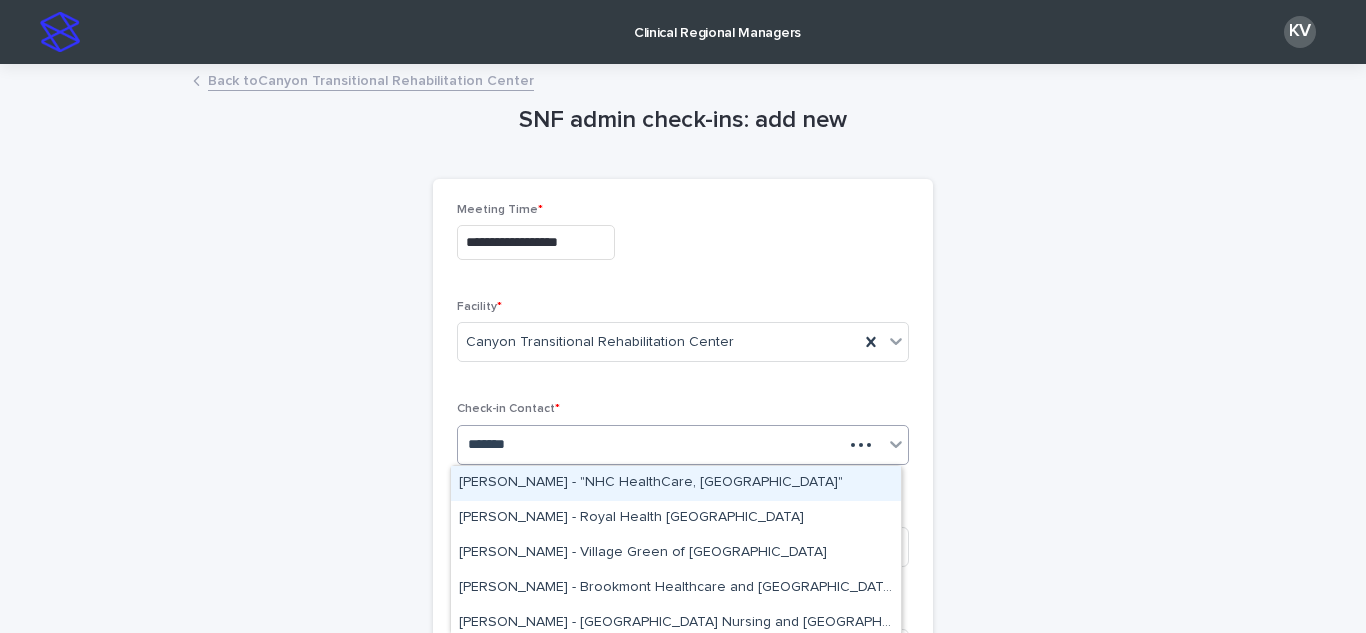 type on "*******" 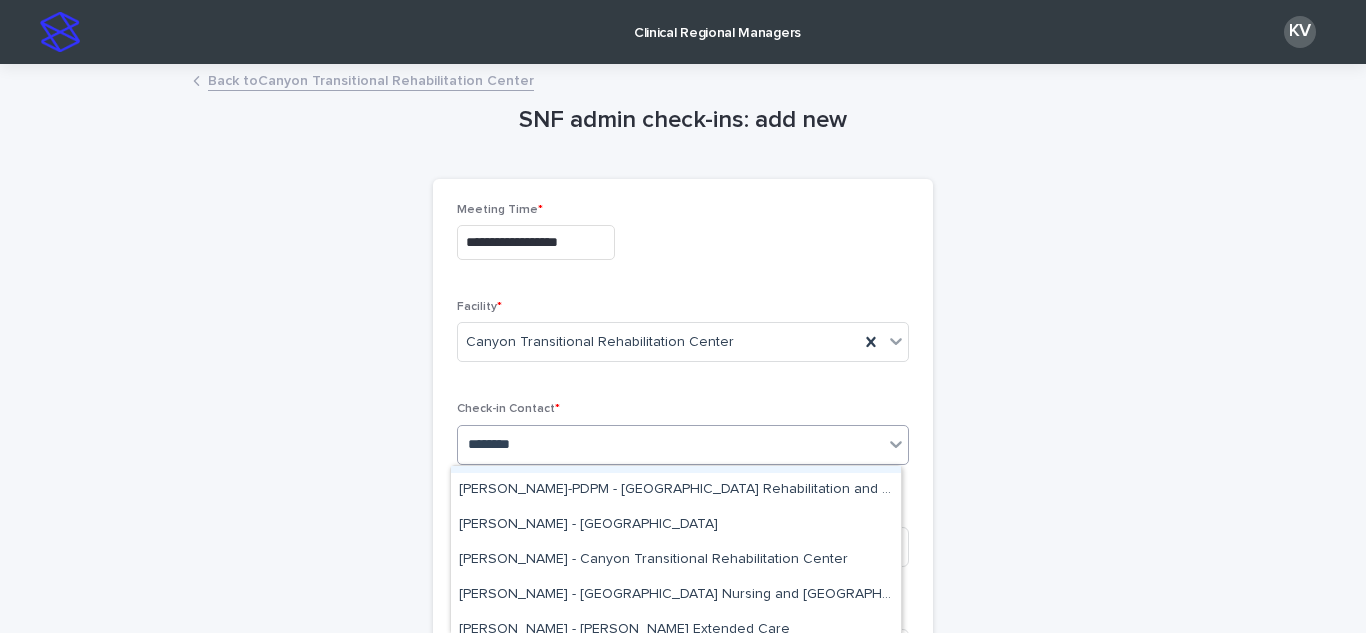 scroll, scrollTop: 555, scrollLeft: 0, axis: vertical 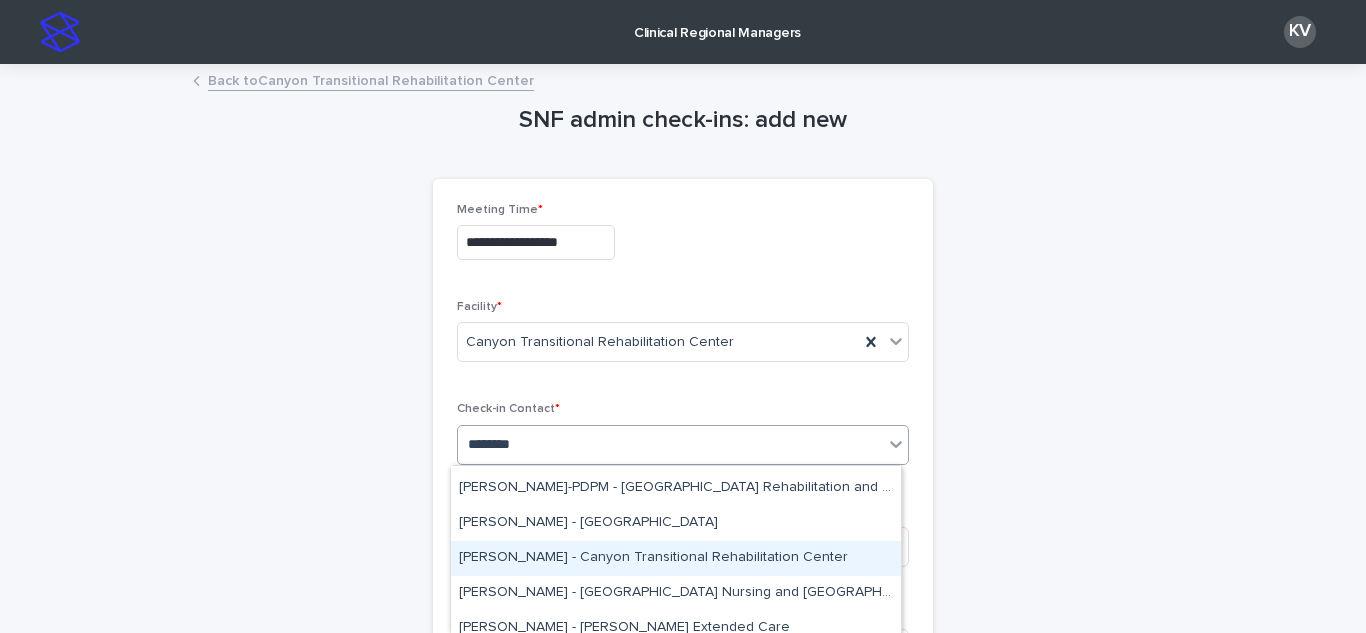 click on "[PERSON_NAME] - Canyon Transitional Rehabilitation Center" at bounding box center (676, 558) 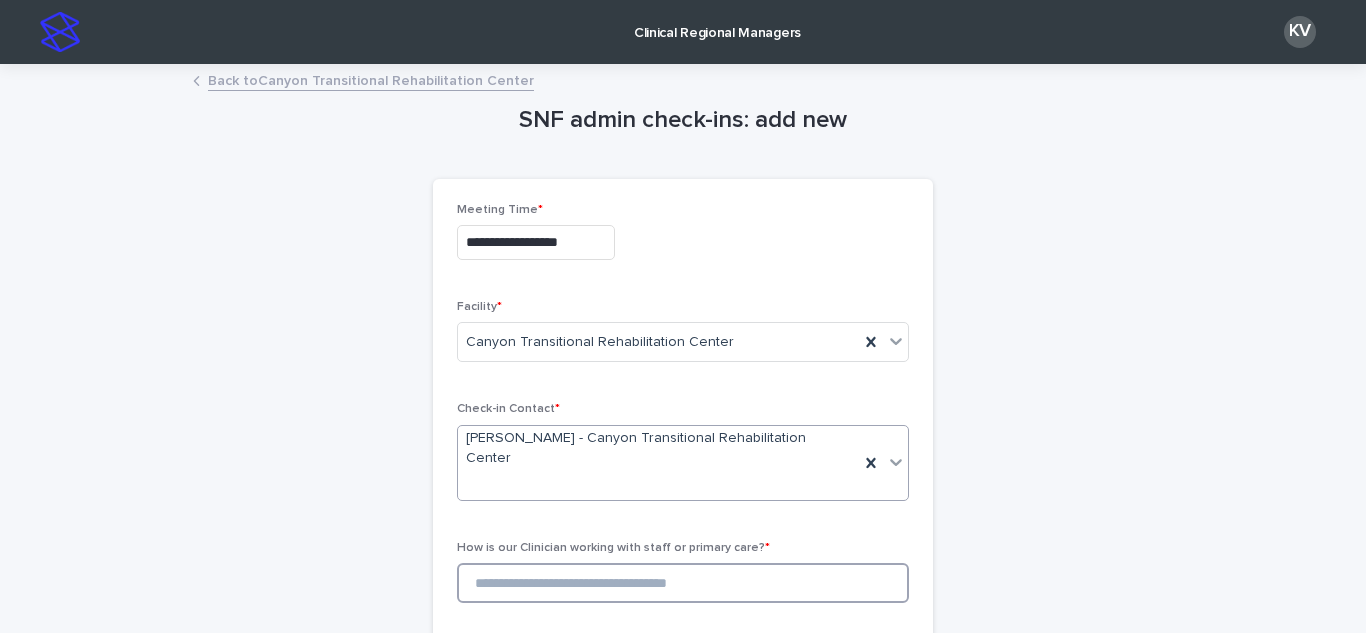 click at bounding box center (683, 583) 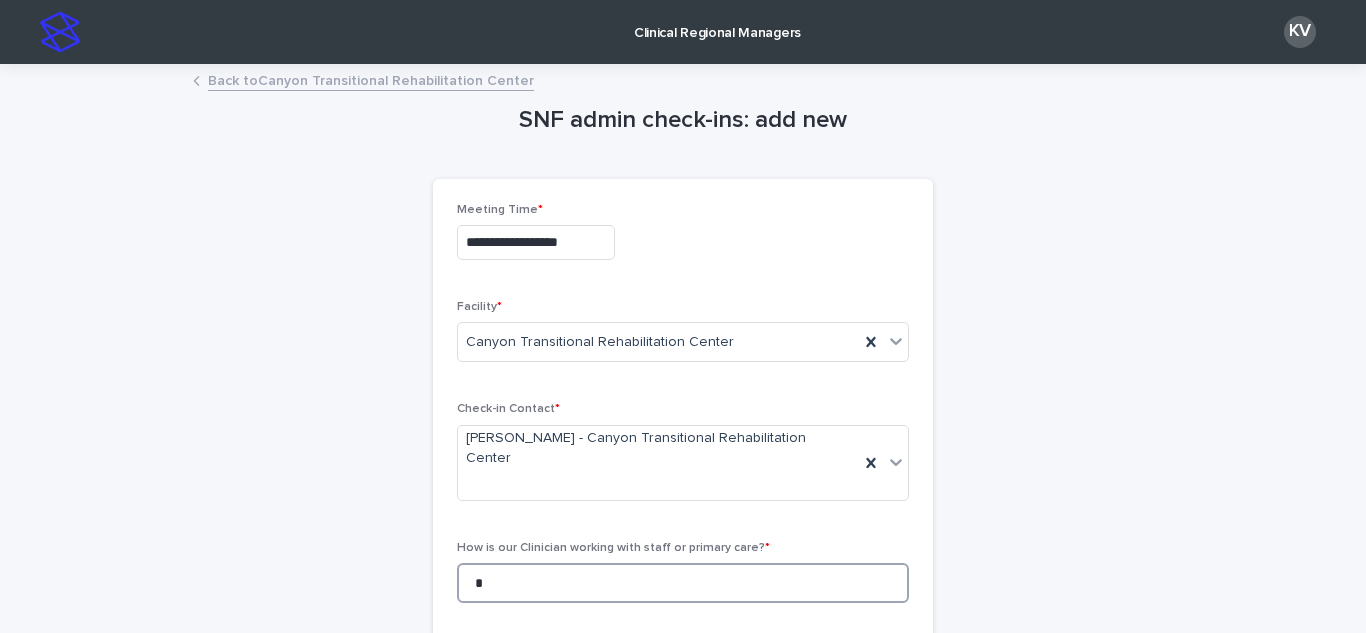 type on "*" 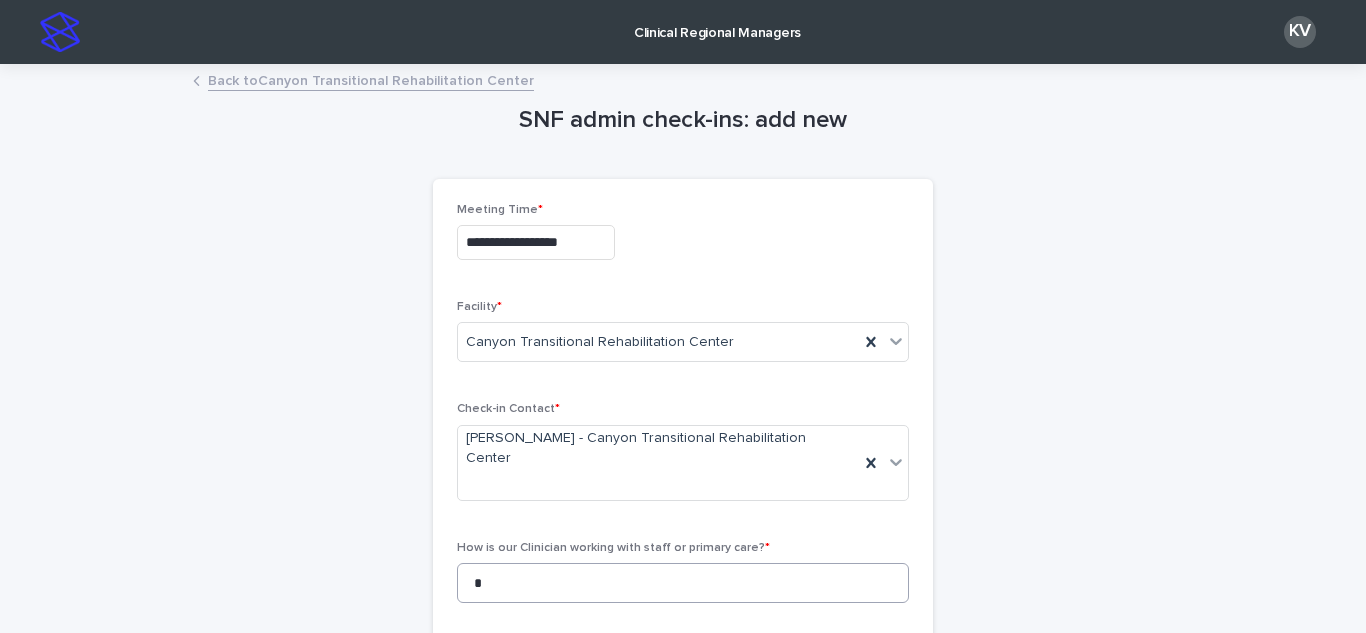 scroll, scrollTop: 36, scrollLeft: 0, axis: vertical 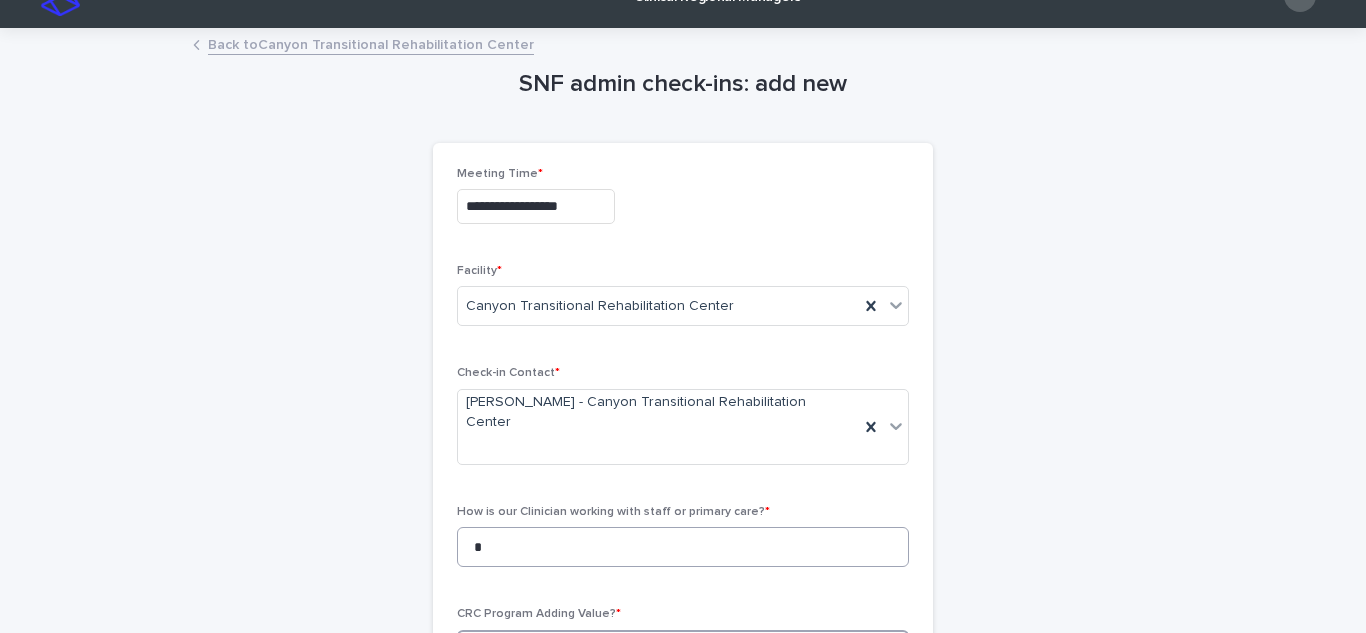 type on "*" 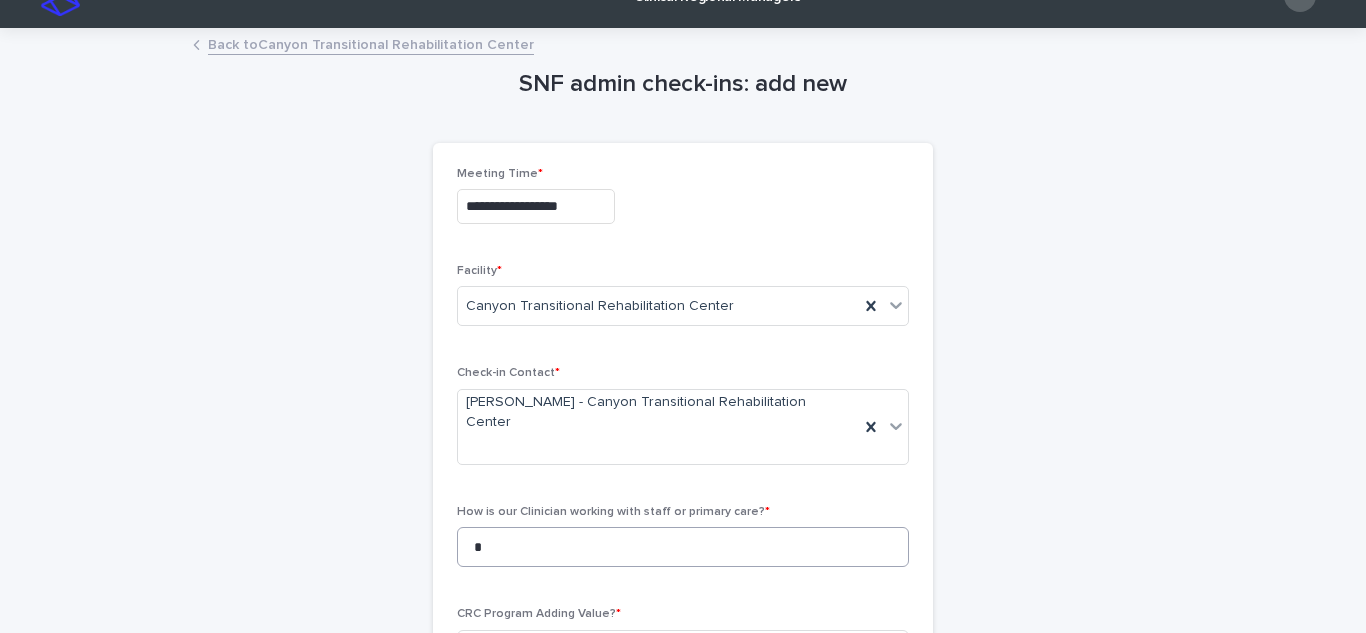 scroll, scrollTop: 435, scrollLeft: 0, axis: vertical 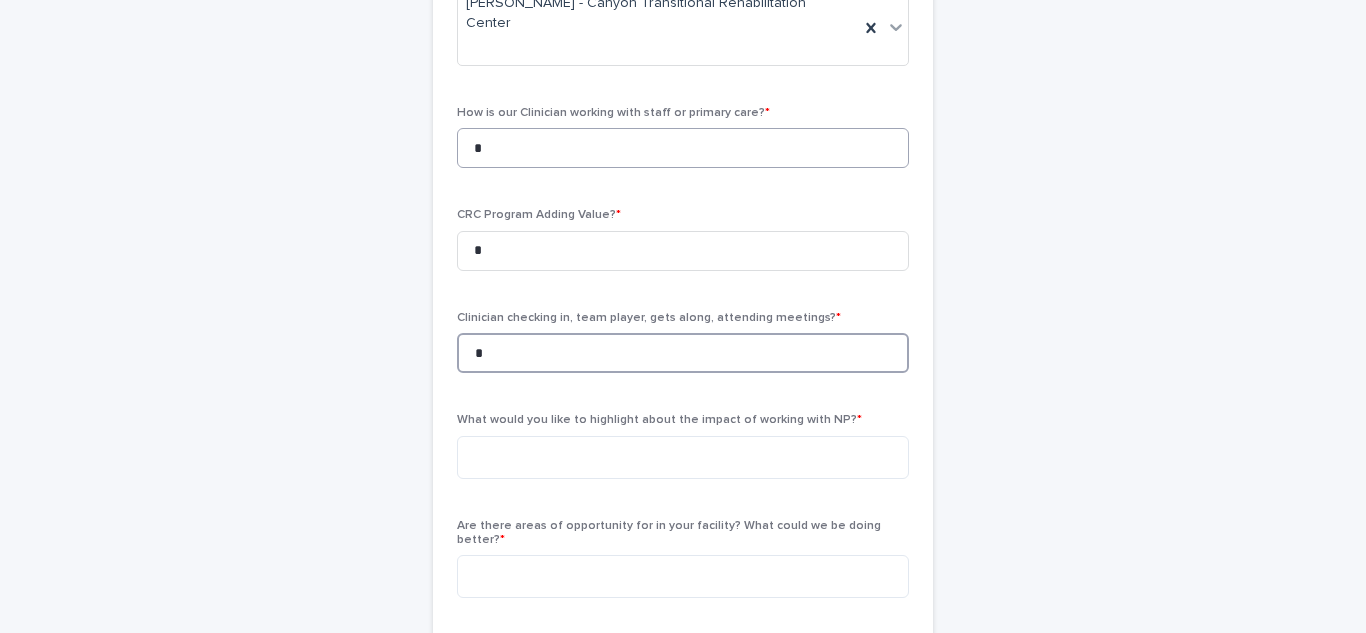 type on "*" 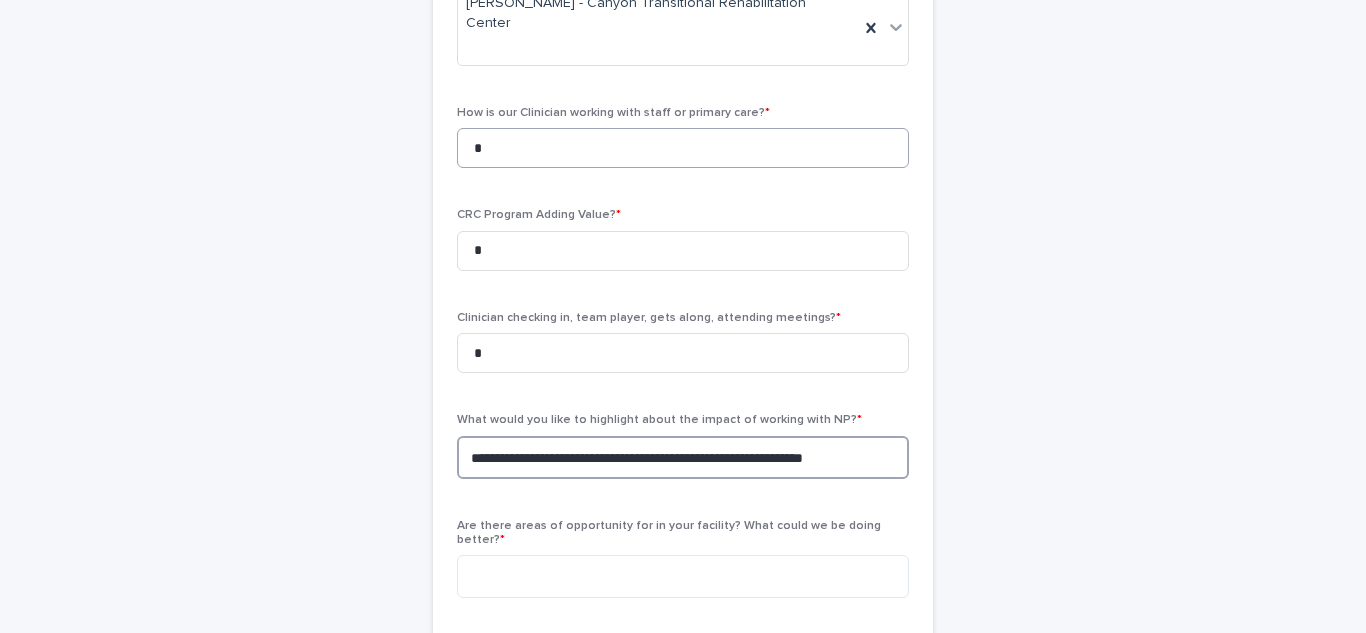 type on "**********" 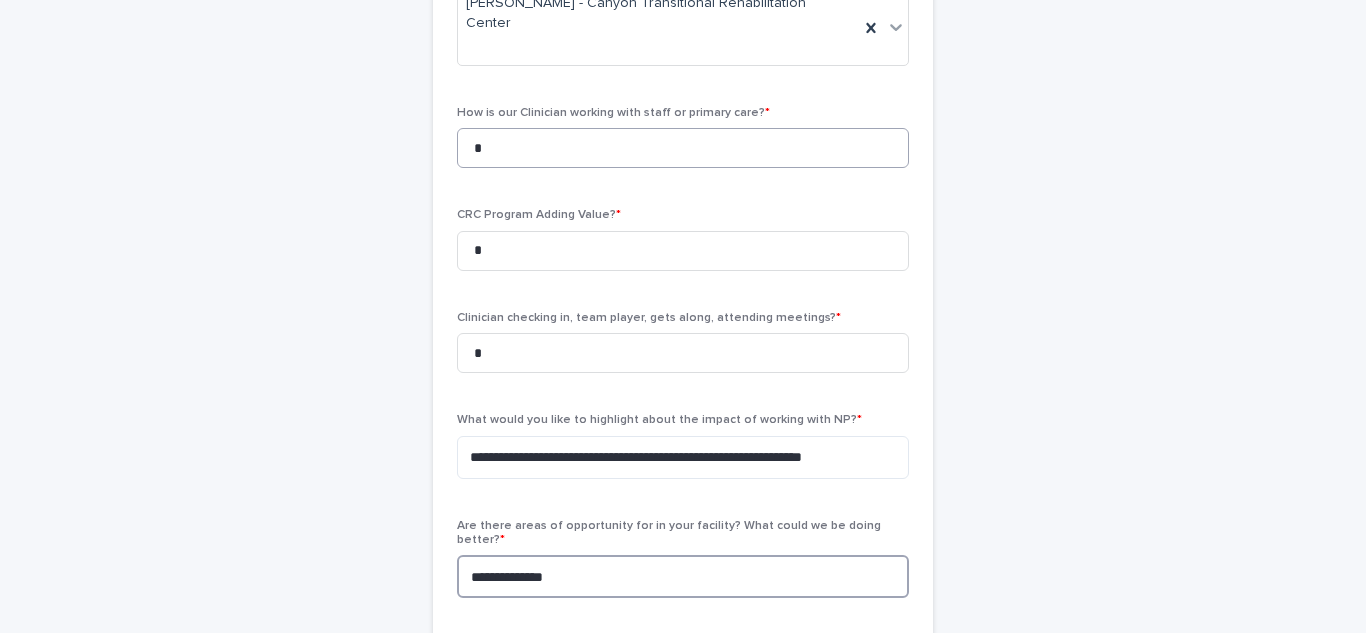 type on "**********" 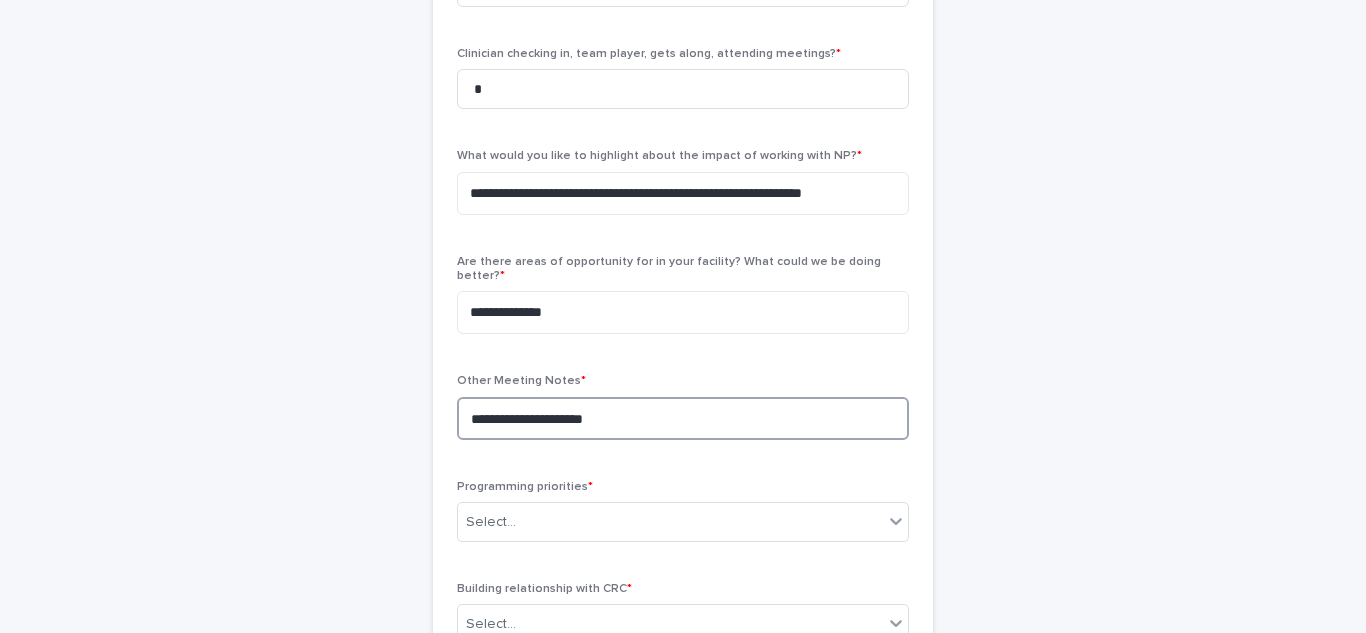 scroll, scrollTop: 758, scrollLeft: 0, axis: vertical 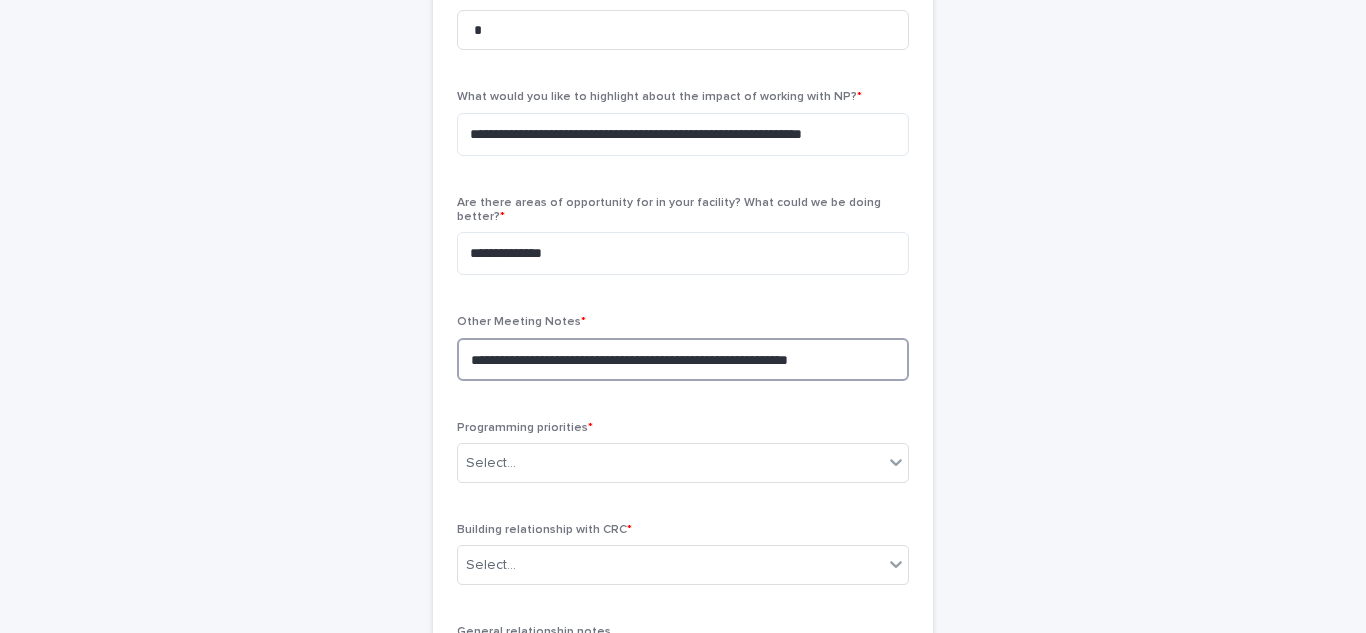 type on "**********" 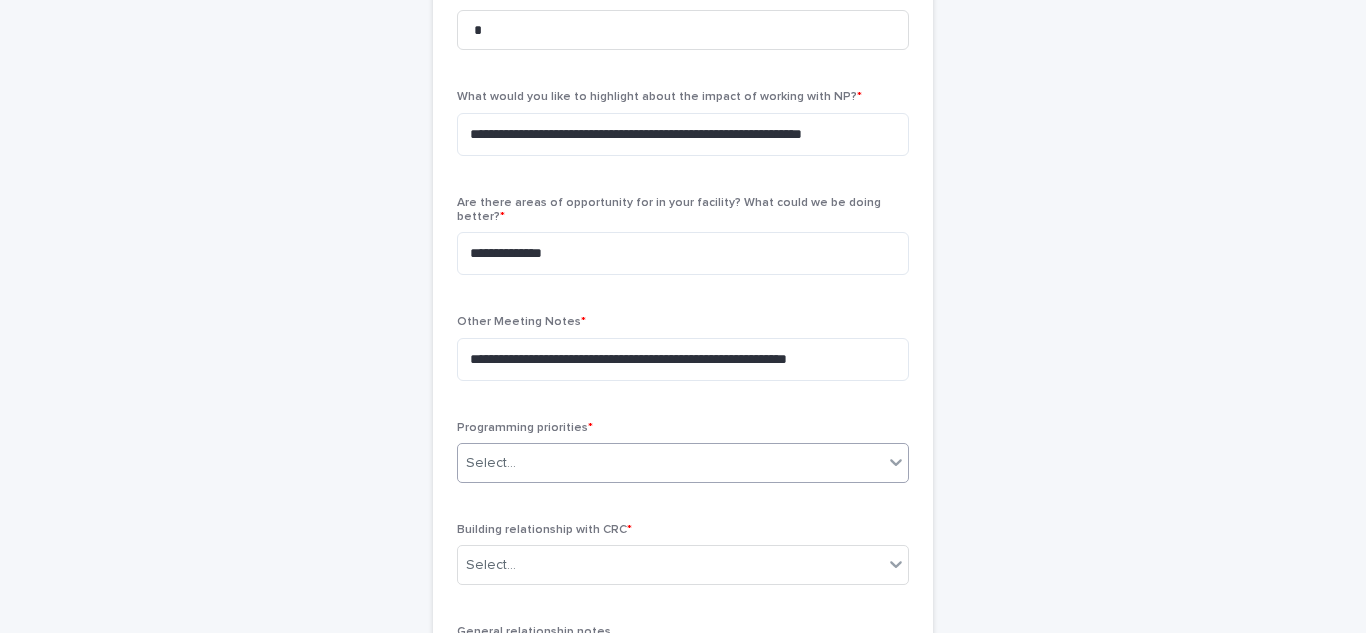 click on "Select..." at bounding box center [670, 463] 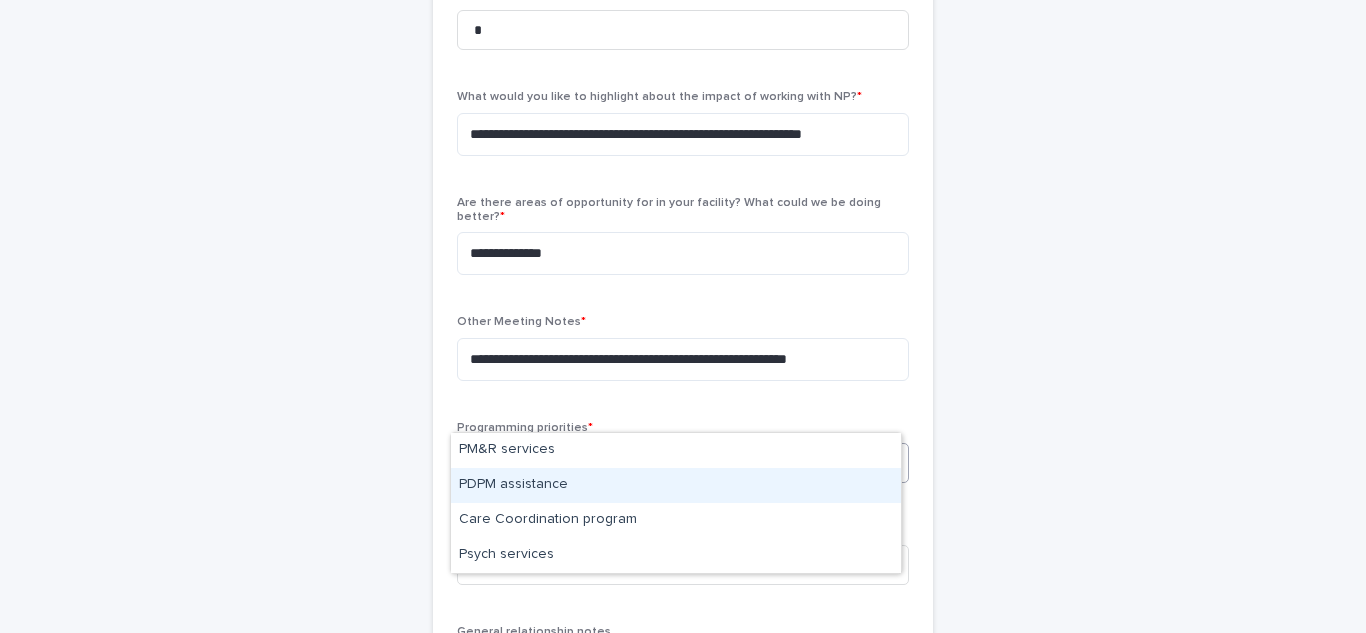 click on "PDPM assistance" at bounding box center (676, 485) 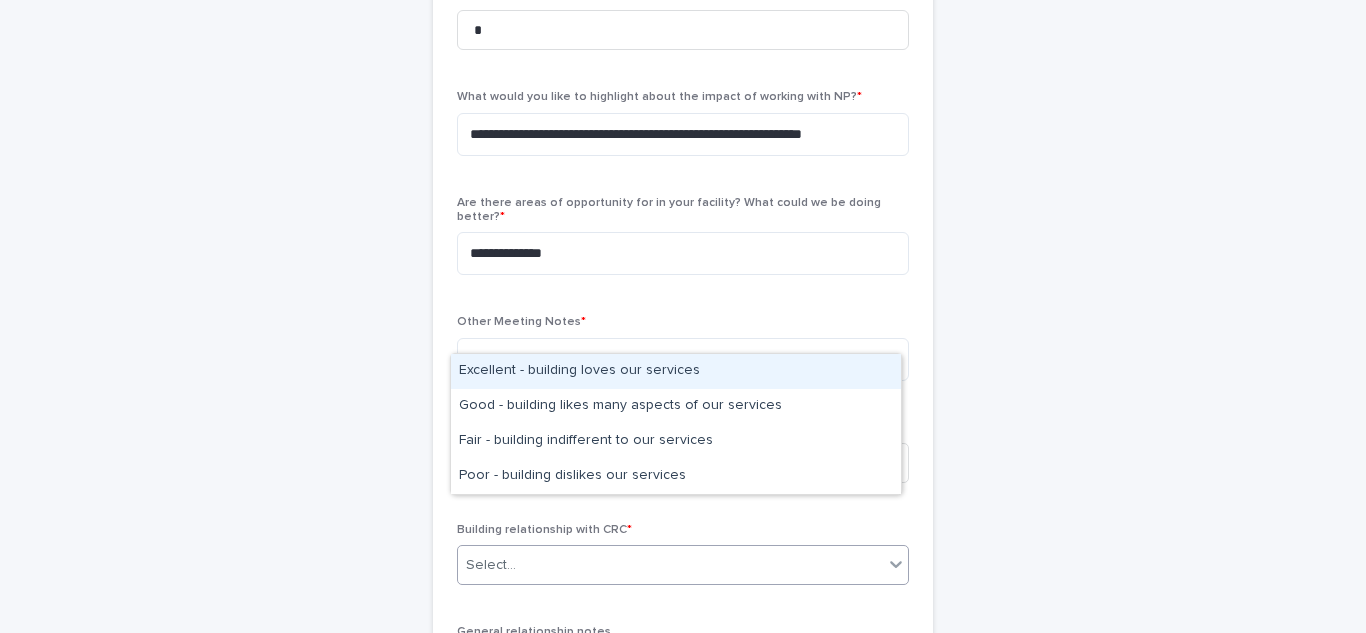 click on "Select..." at bounding box center [683, 565] 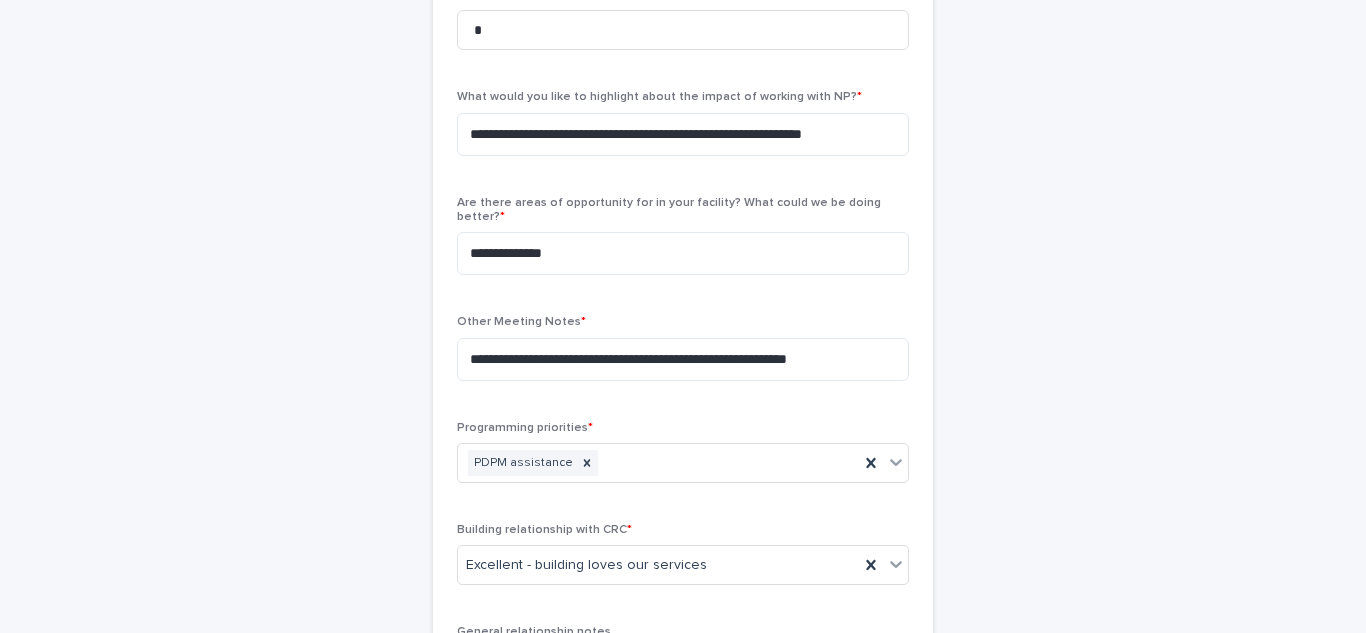 click on "**********" at bounding box center [683, 127] 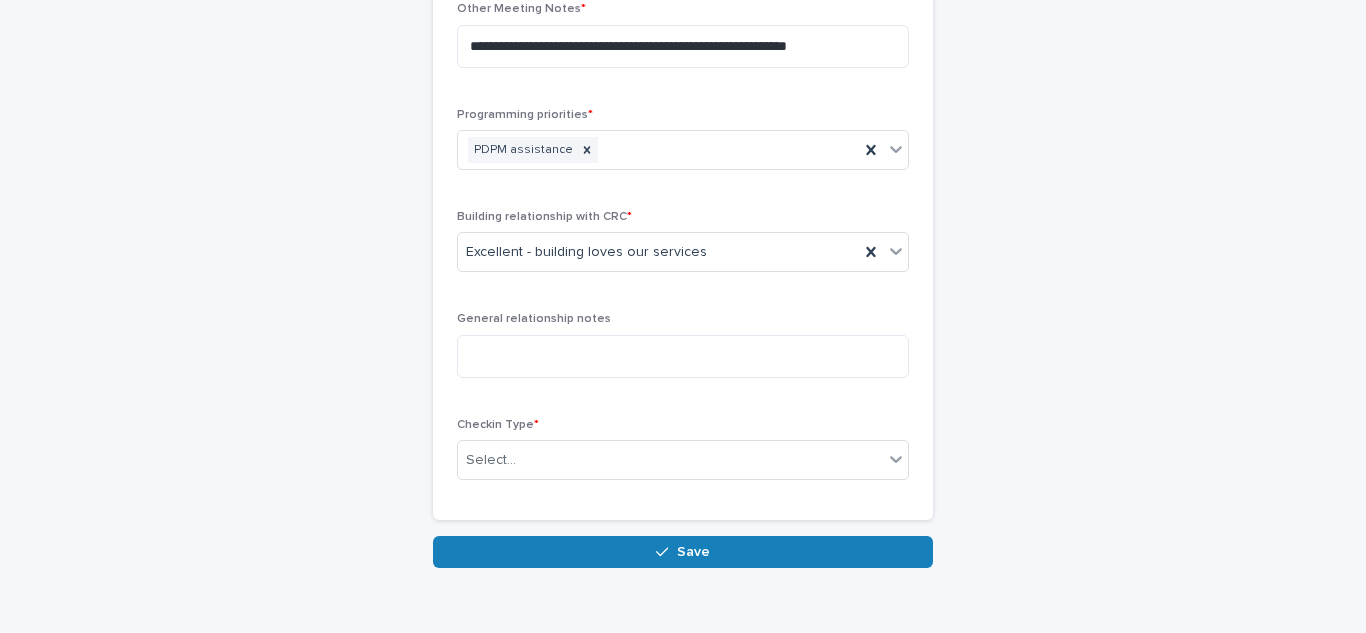 scroll, scrollTop: 1073, scrollLeft: 0, axis: vertical 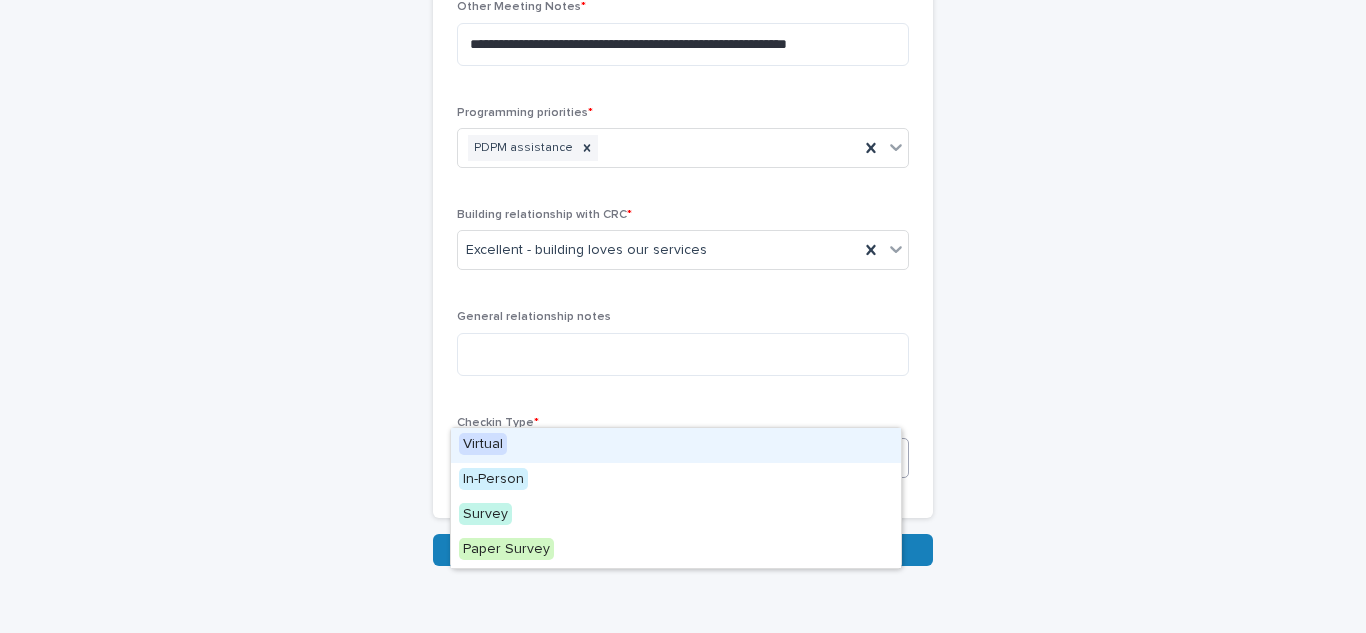 click on "Select..." at bounding box center [670, 458] 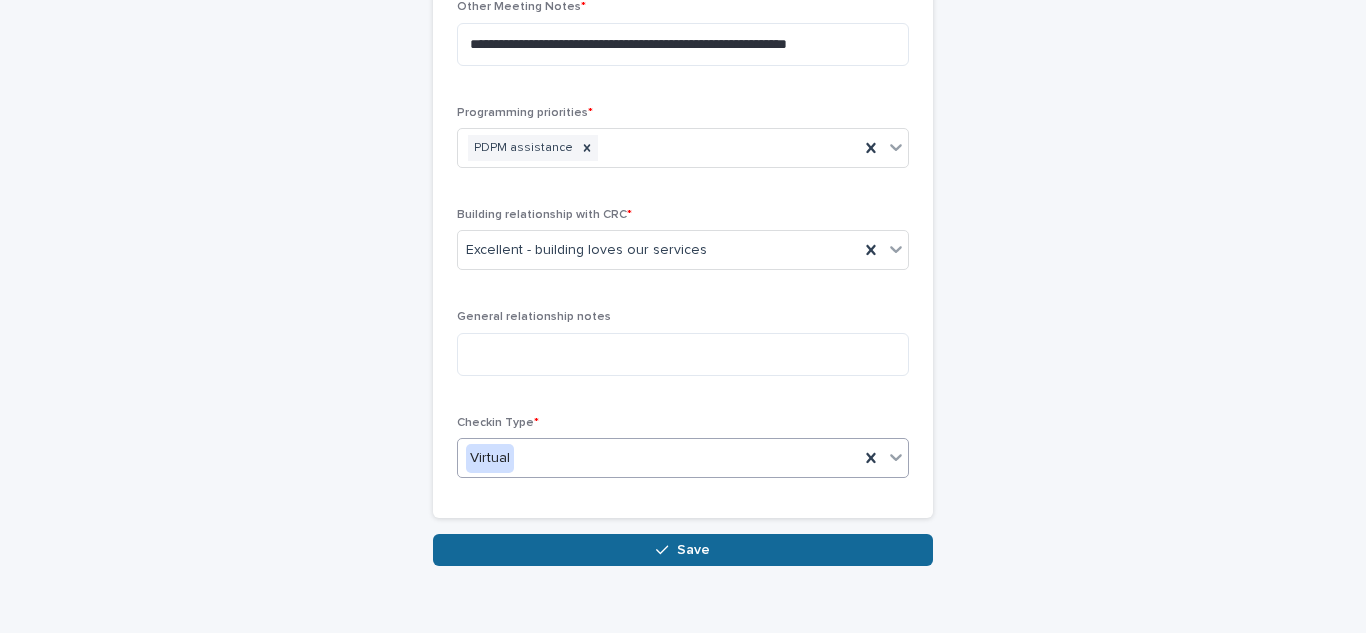 click on "Save" at bounding box center (683, 550) 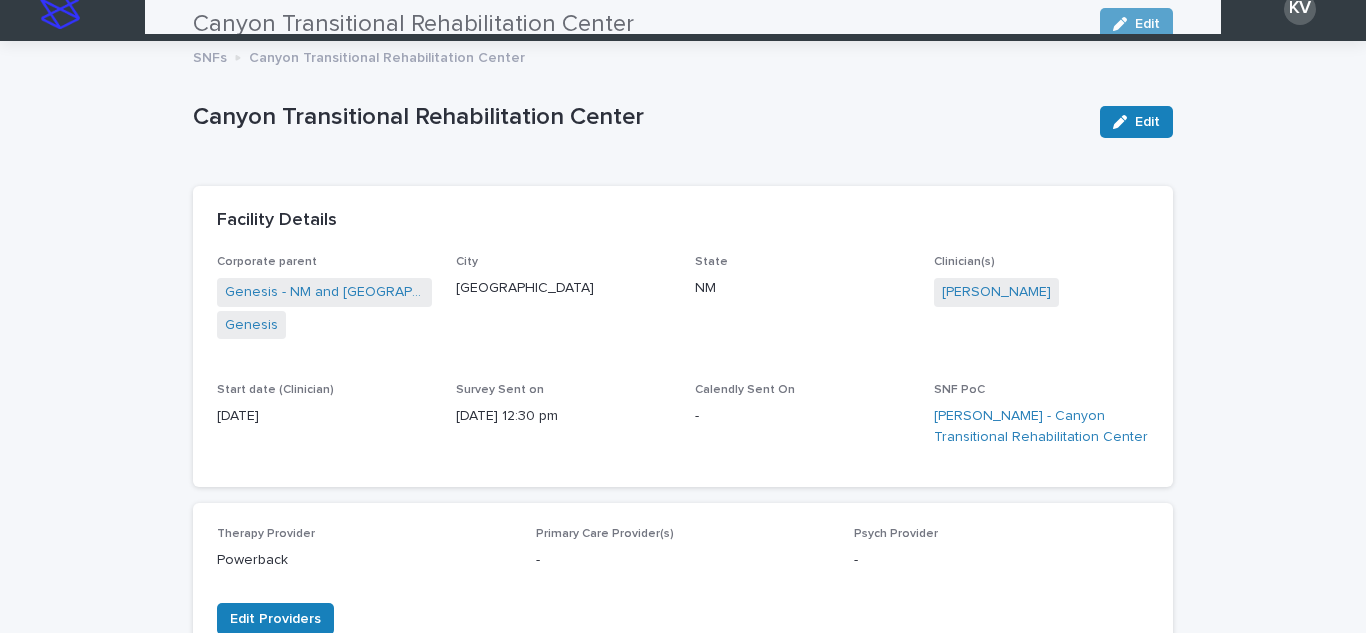 scroll, scrollTop: 0, scrollLeft: 0, axis: both 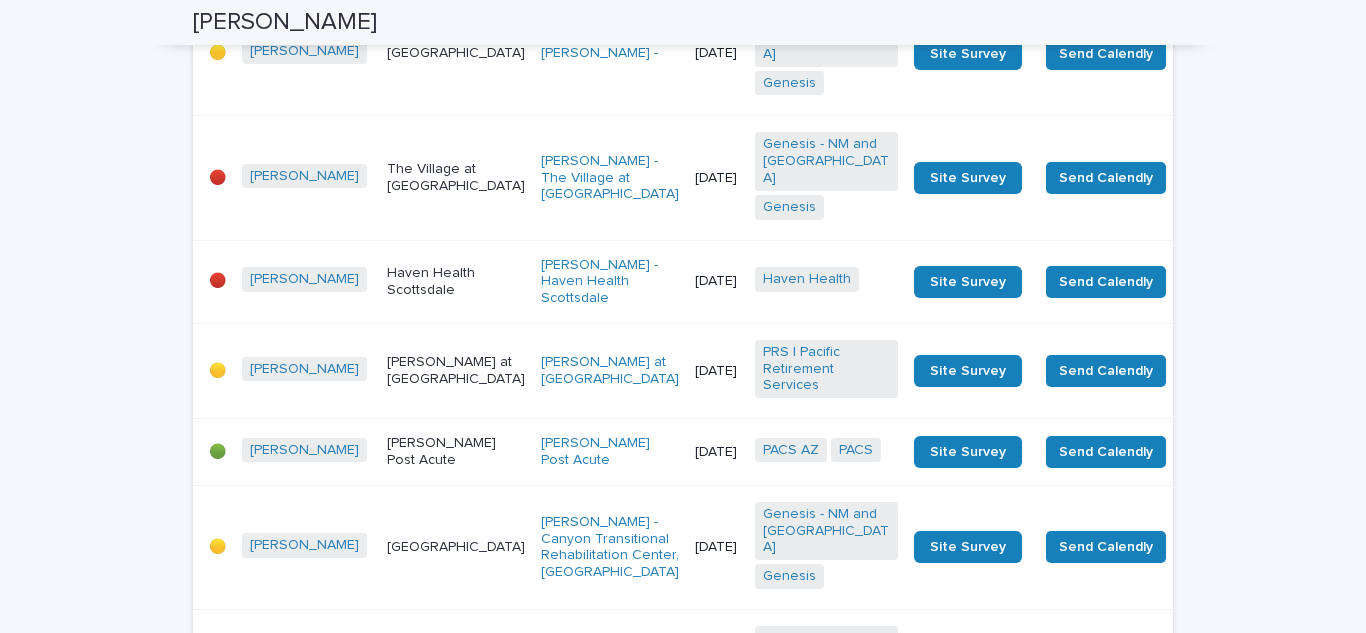 click on "Haven Health Scottsdale" at bounding box center (456, 282) 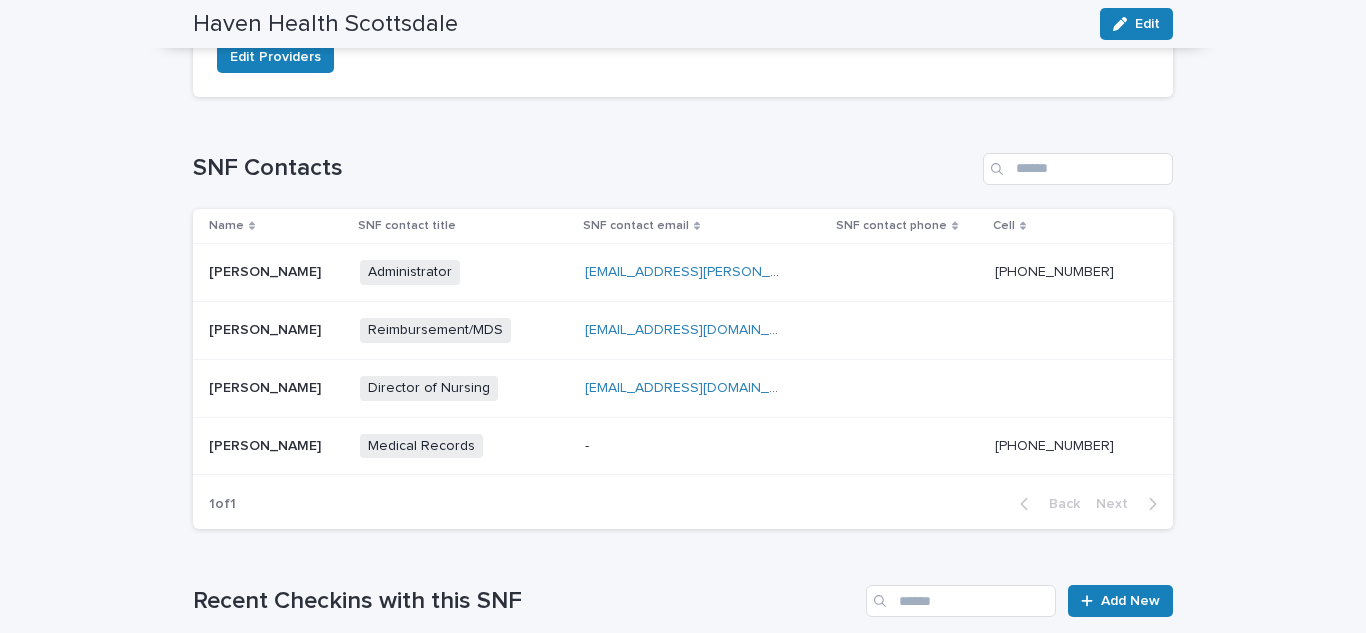scroll, scrollTop: 556, scrollLeft: 0, axis: vertical 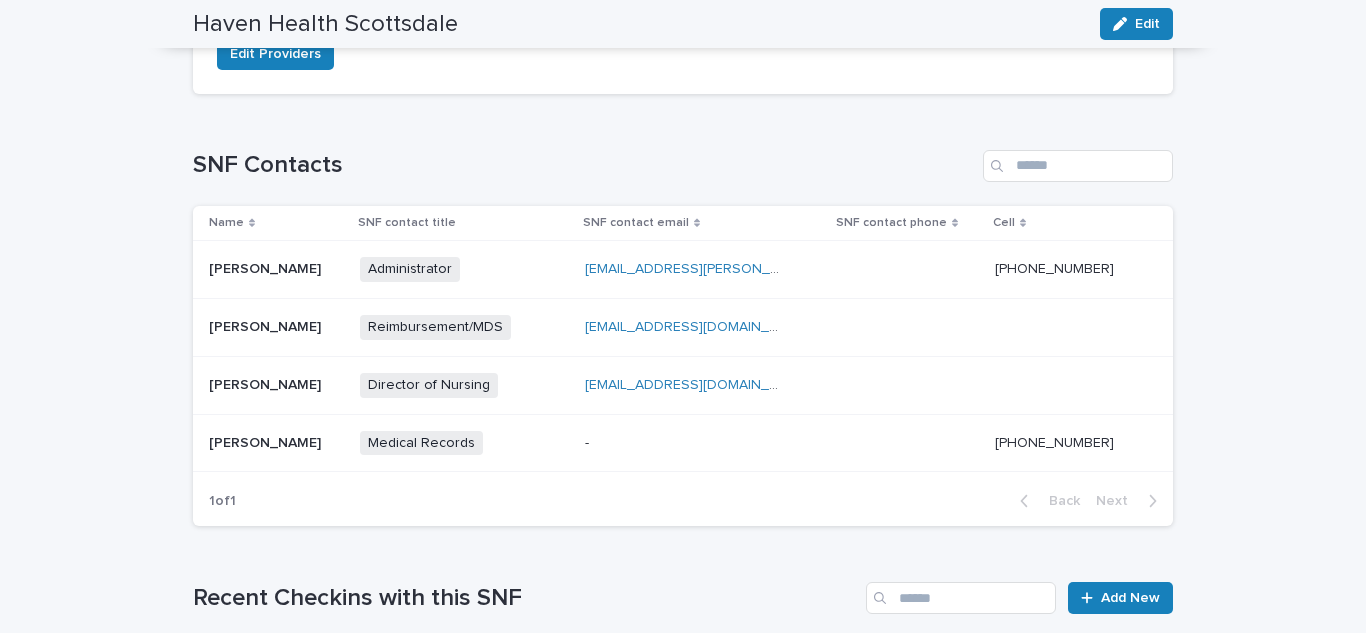 click on "Director of Nursing + 0" at bounding box center (460, 385) 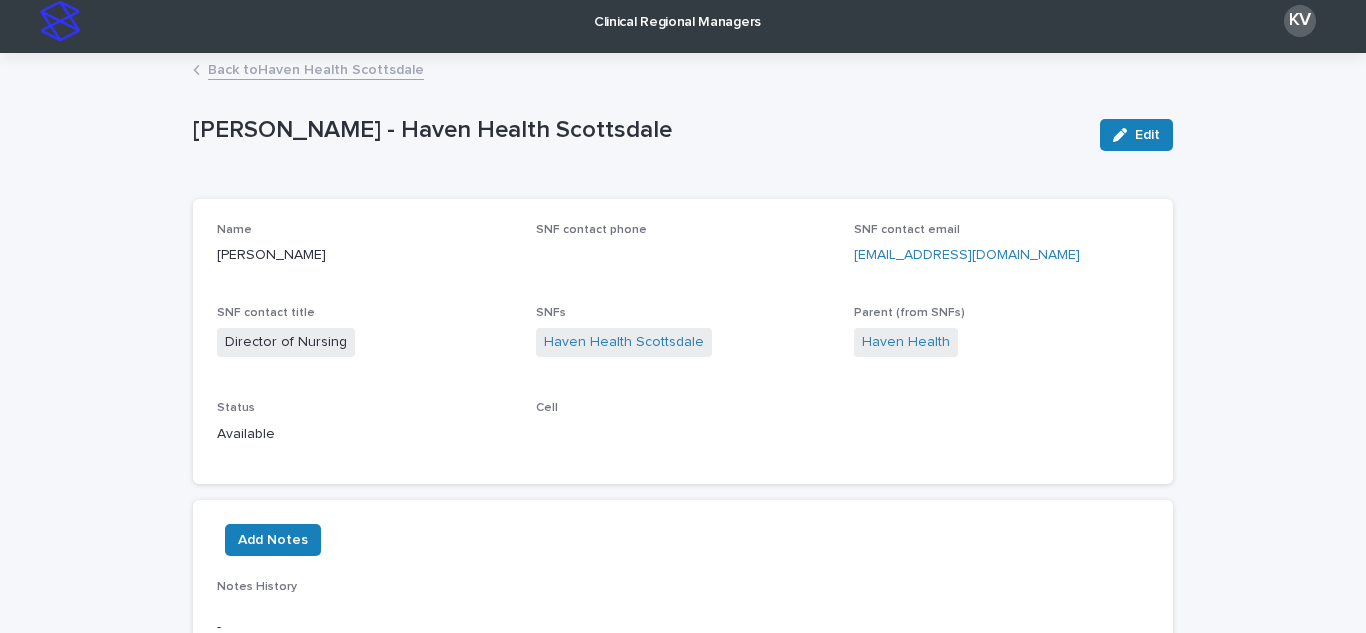 scroll, scrollTop: 12, scrollLeft: 0, axis: vertical 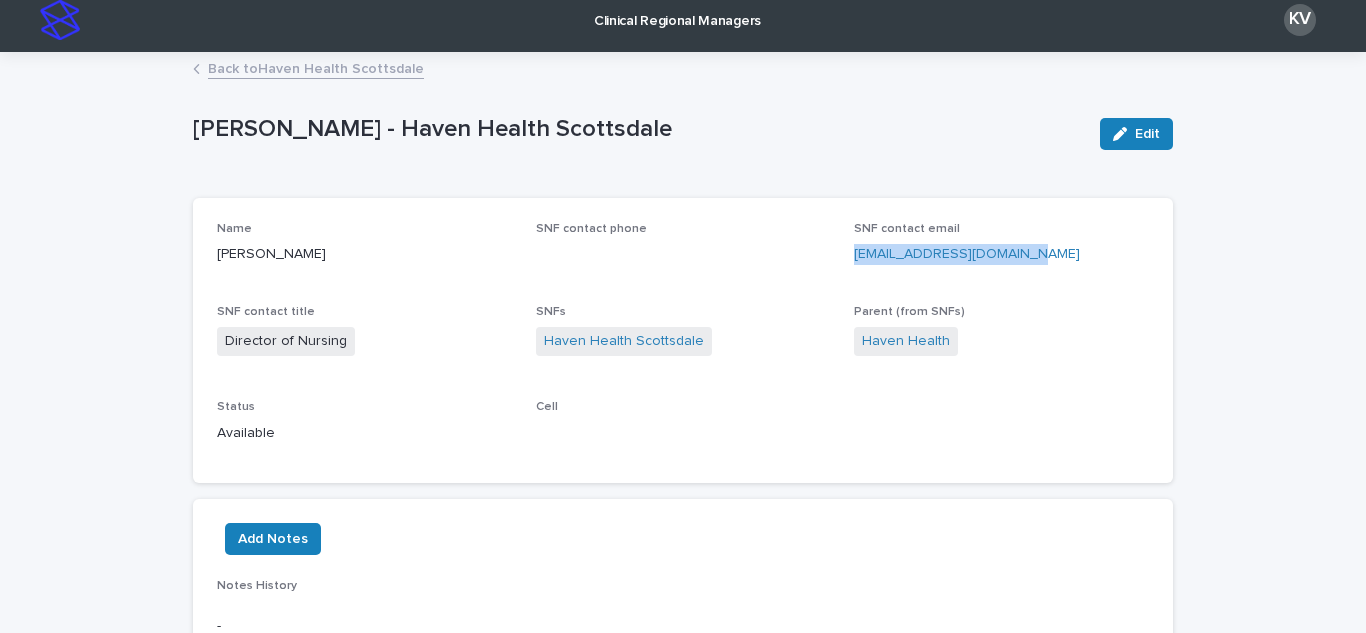 drag, startPoint x: 1034, startPoint y: 260, endPoint x: 846, endPoint y: 268, distance: 188.17014 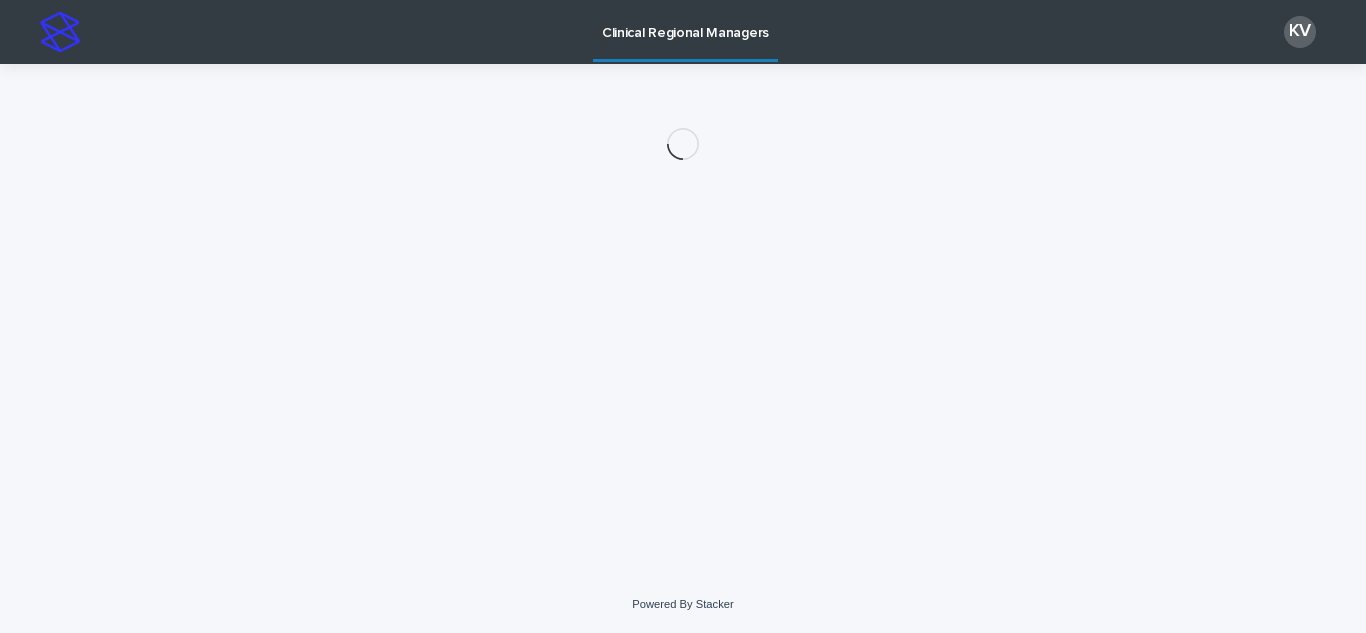 scroll, scrollTop: 0, scrollLeft: 0, axis: both 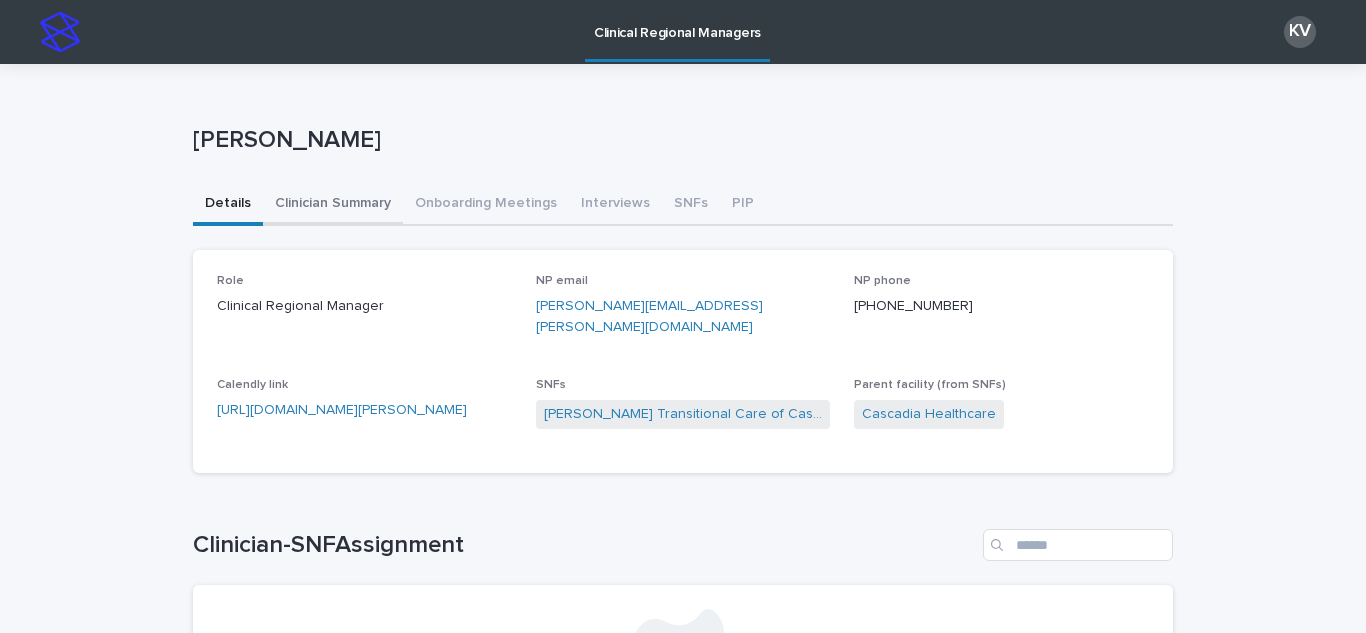 click on "Clinician Summary" at bounding box center (333, 205) 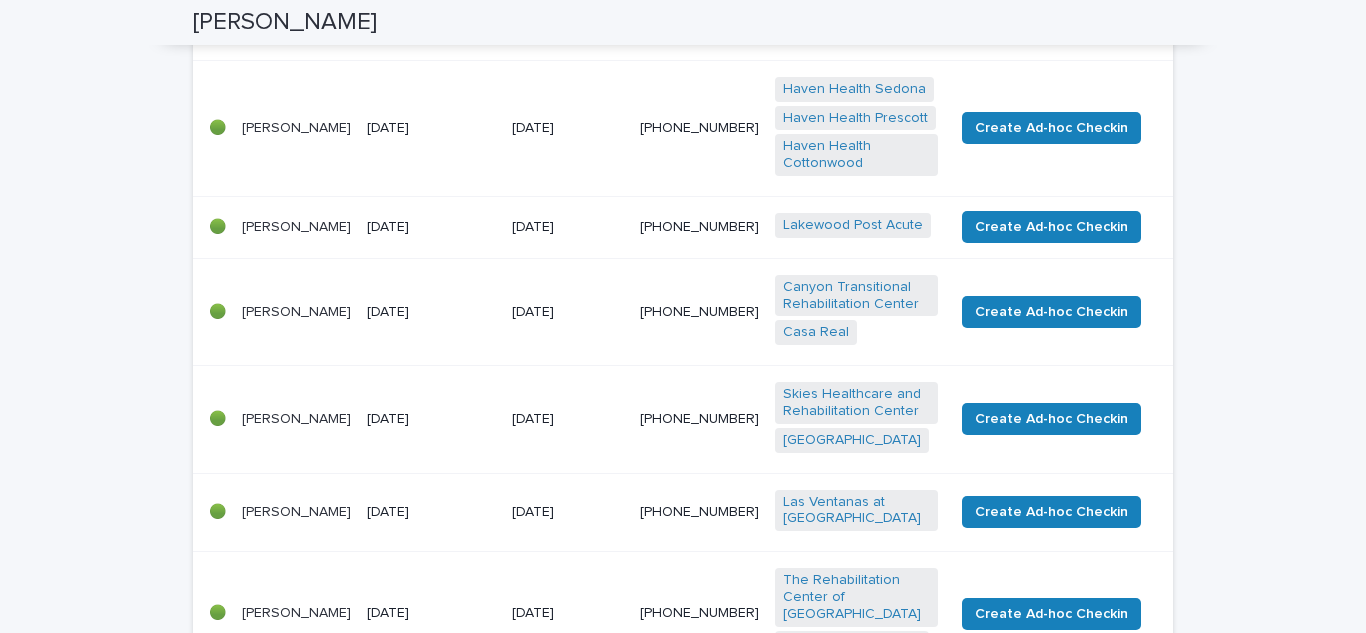 scroll, scrollTop: 723, scrollLeft: 0, axis: vertical 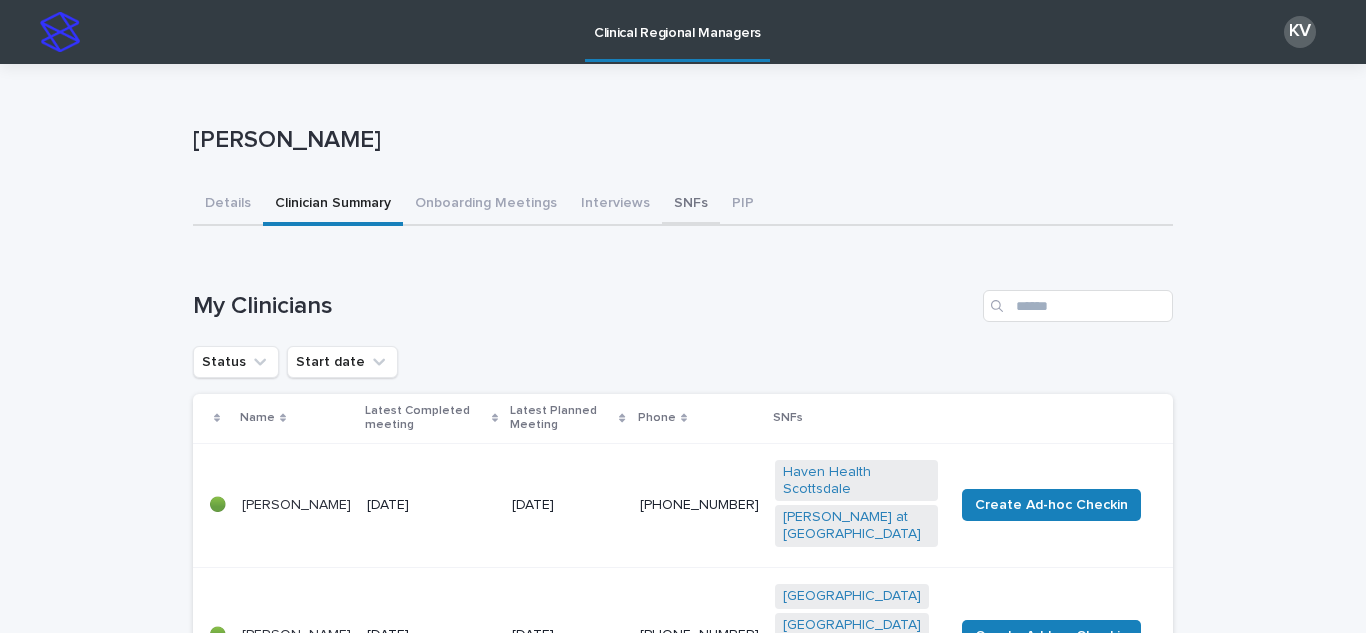 click on "SNFs" at bounding box center [691, 205] 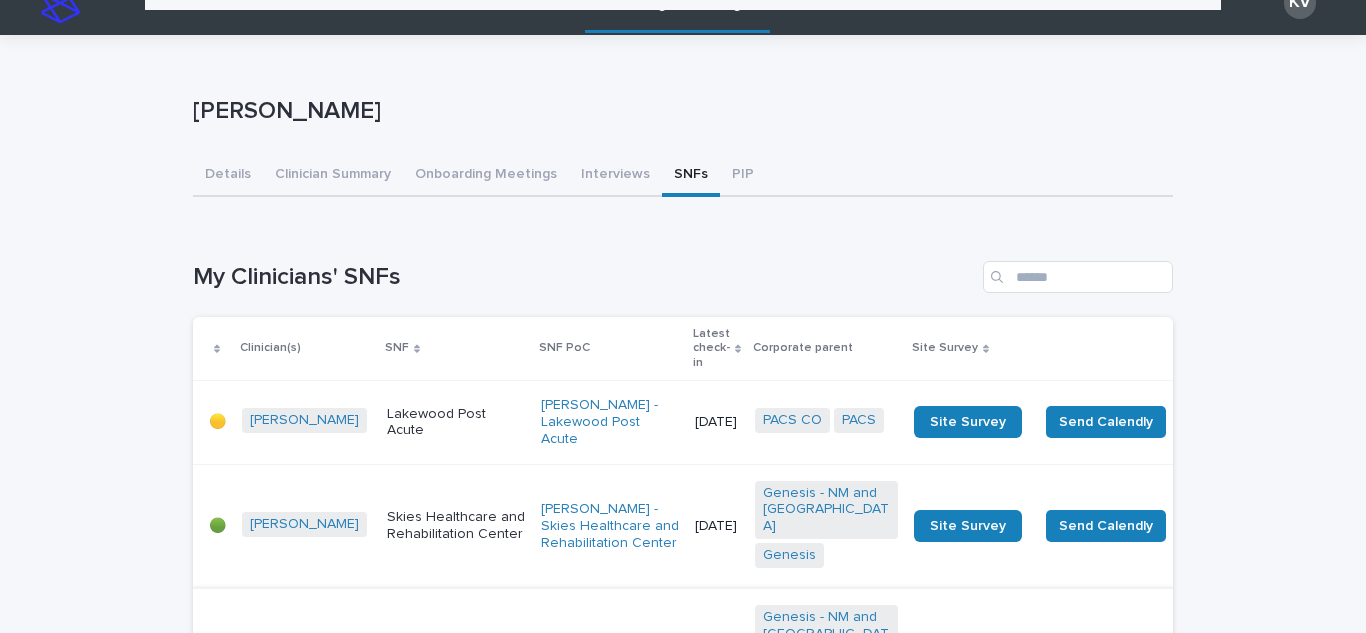 scroll, scrollTop: 0, scrollLeft: 0, axis: both 